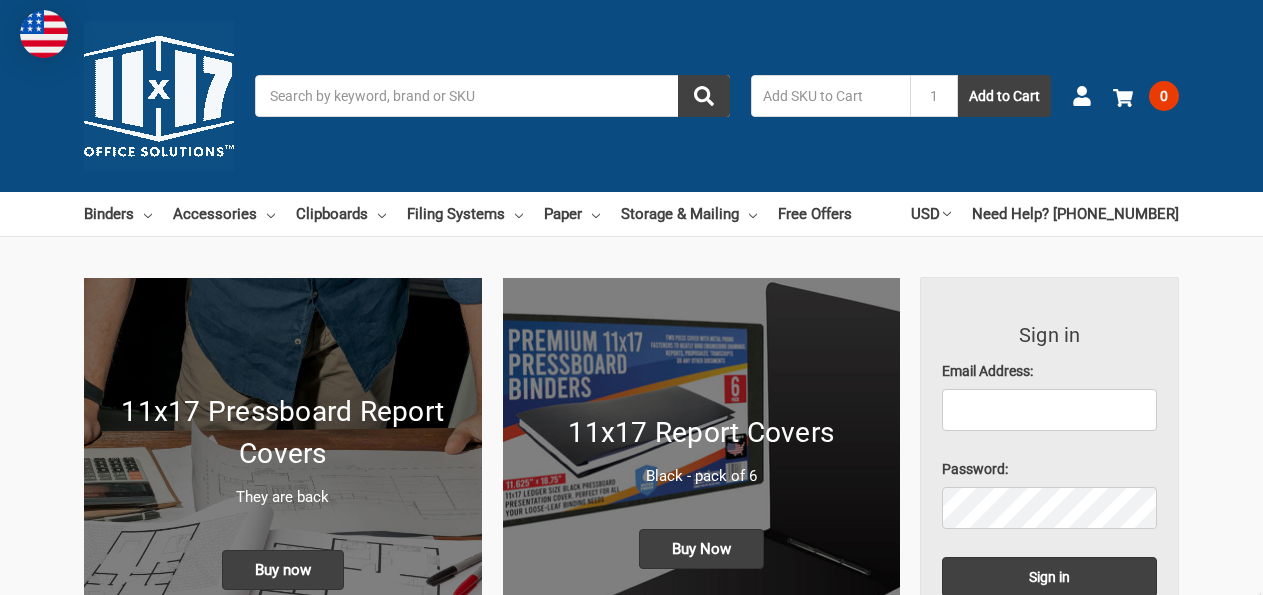 scroll, scrollTop: 0, scrollLeft: 0, axis: both 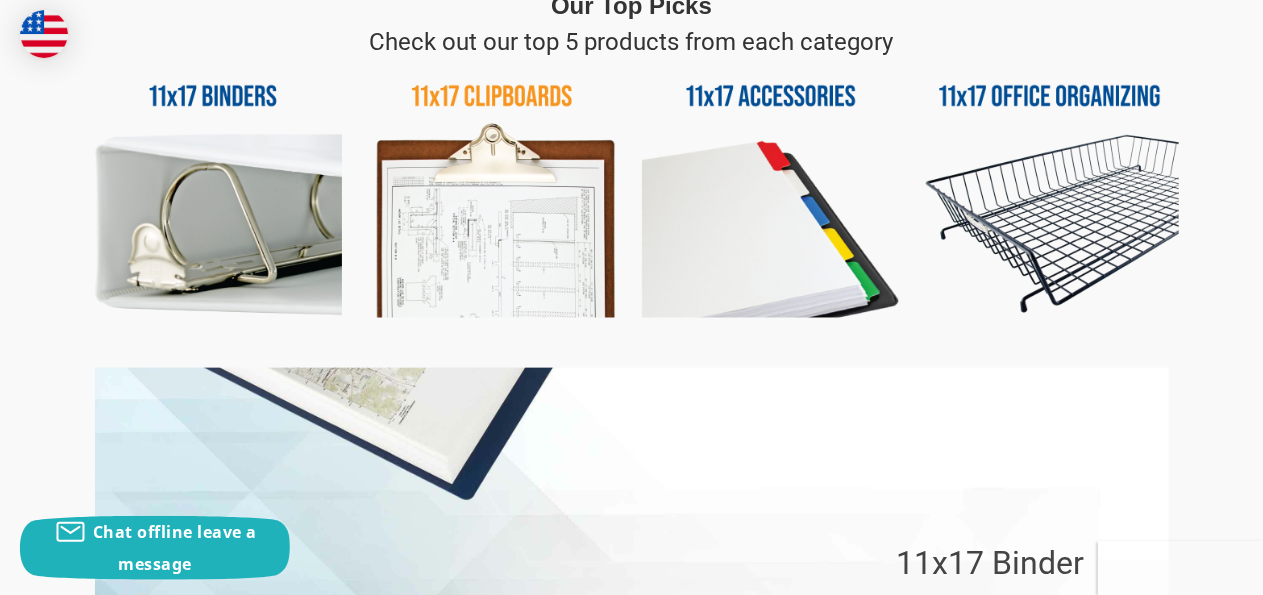 click at bounding box center [213, 189] 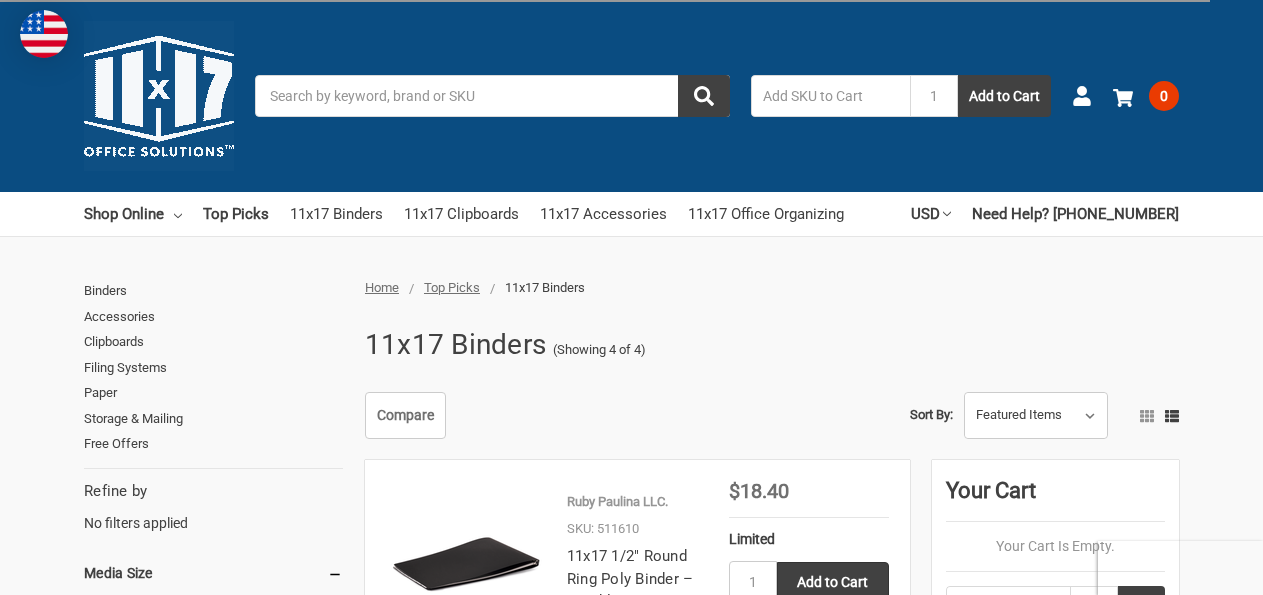 scroll, scrollTop: 0, scrollLeft: 0, axis: both 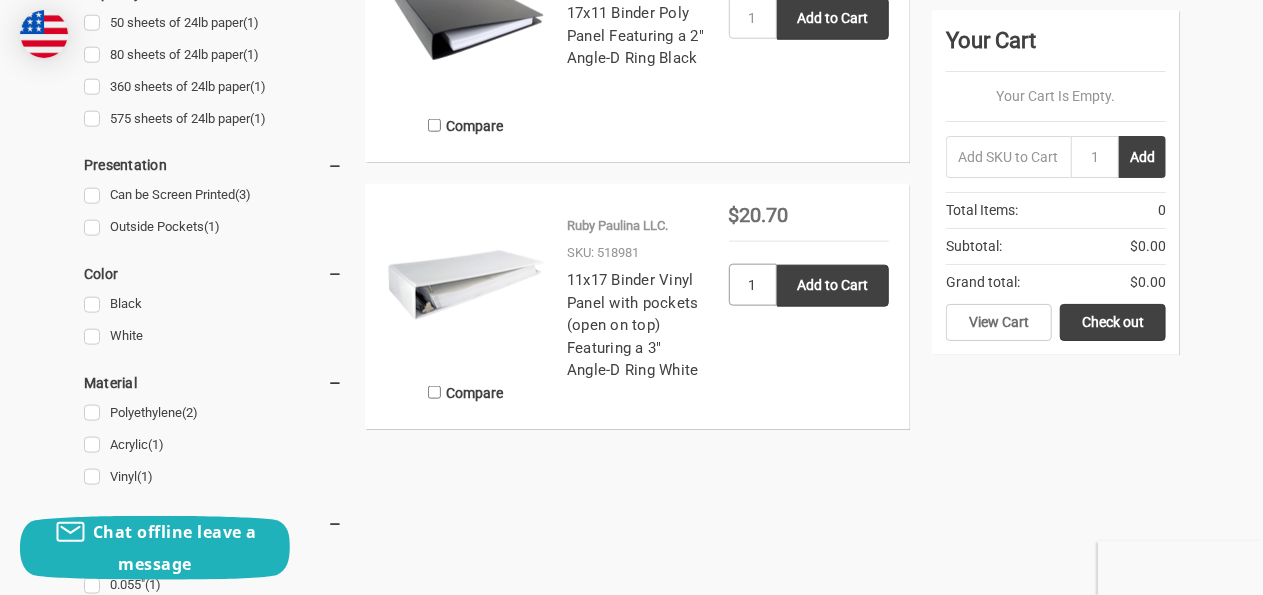 click on "1" at bounding box center [753, 285] 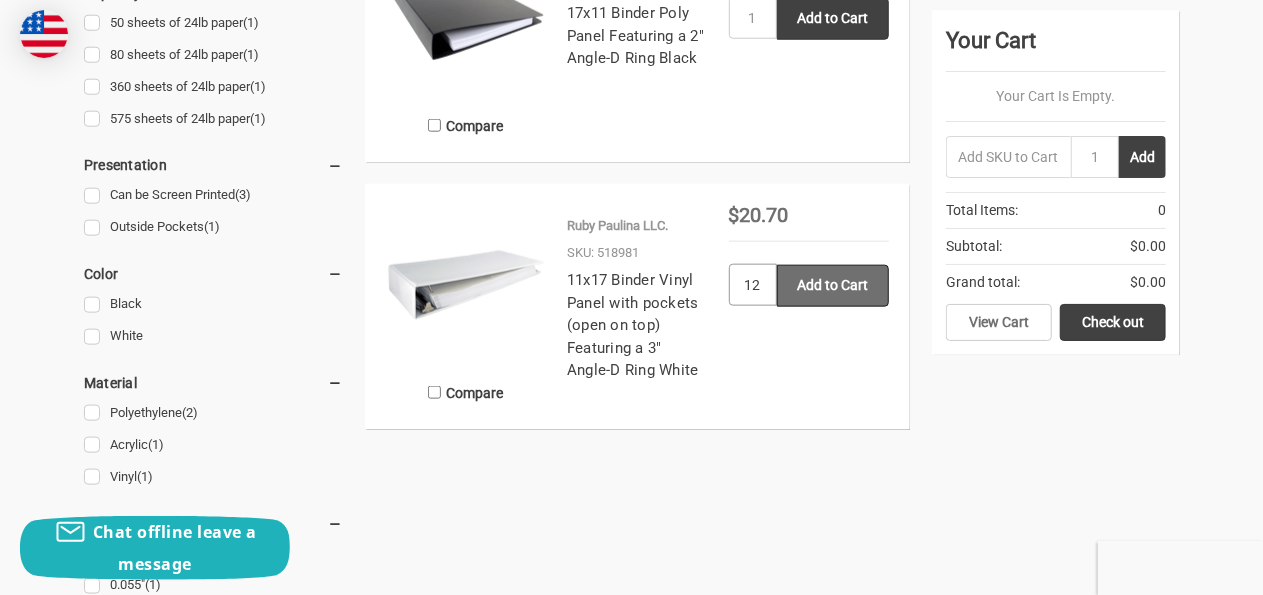 type on "12" 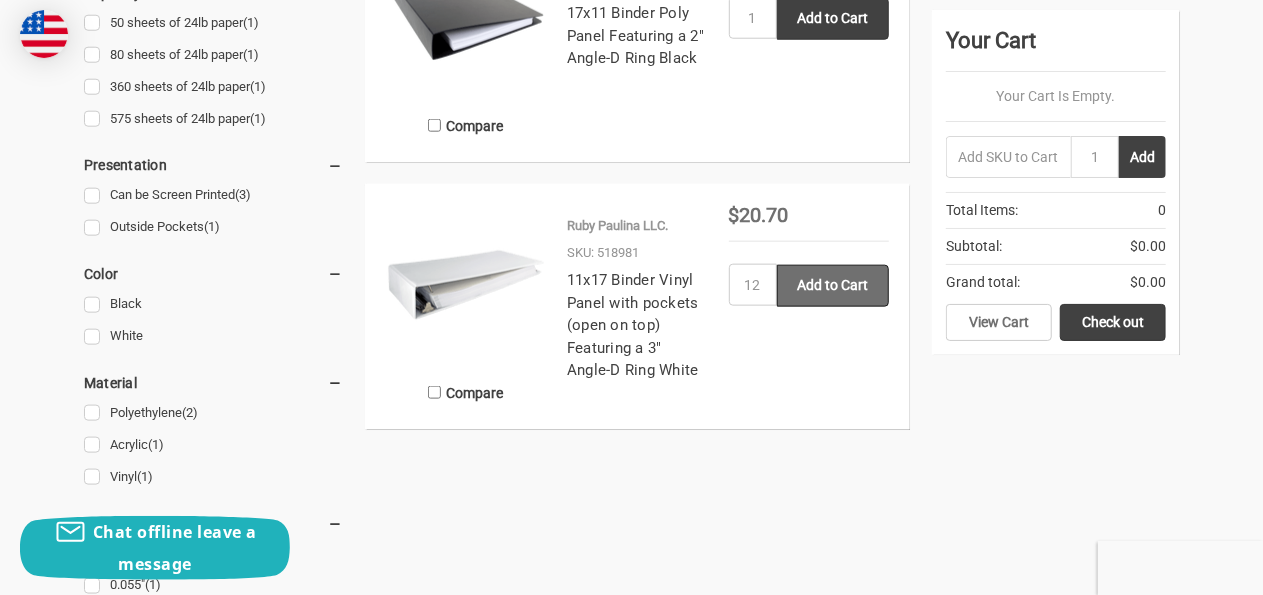 click on "Add to Cart" at bounding box center [833, 286] 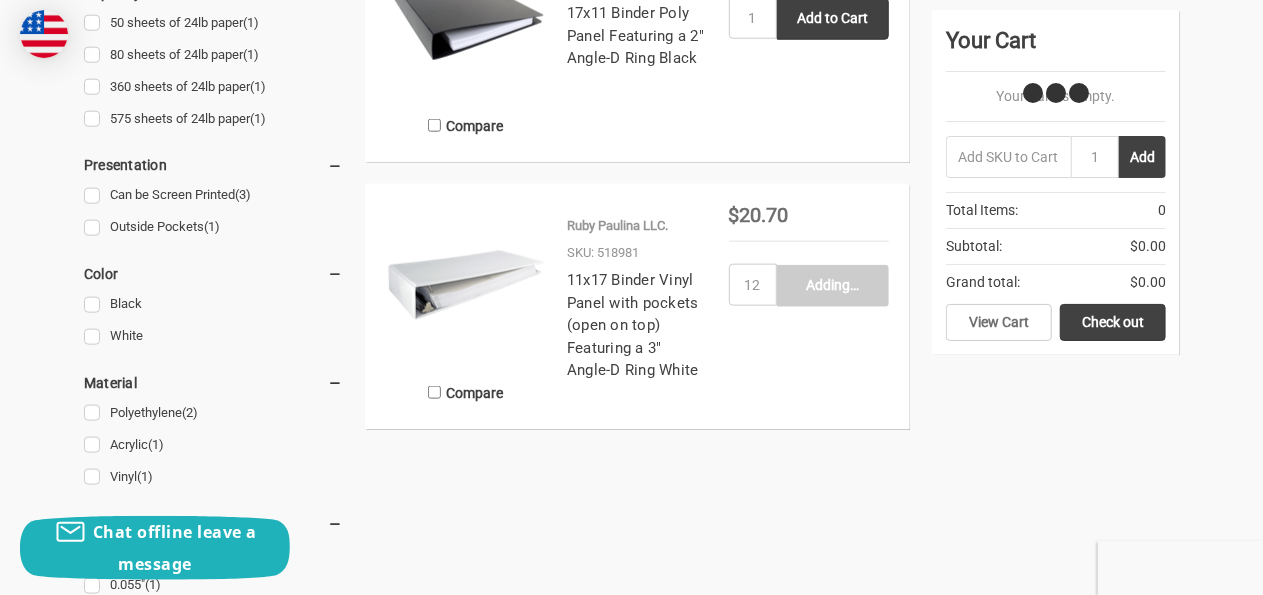 type on "Add to Cart" 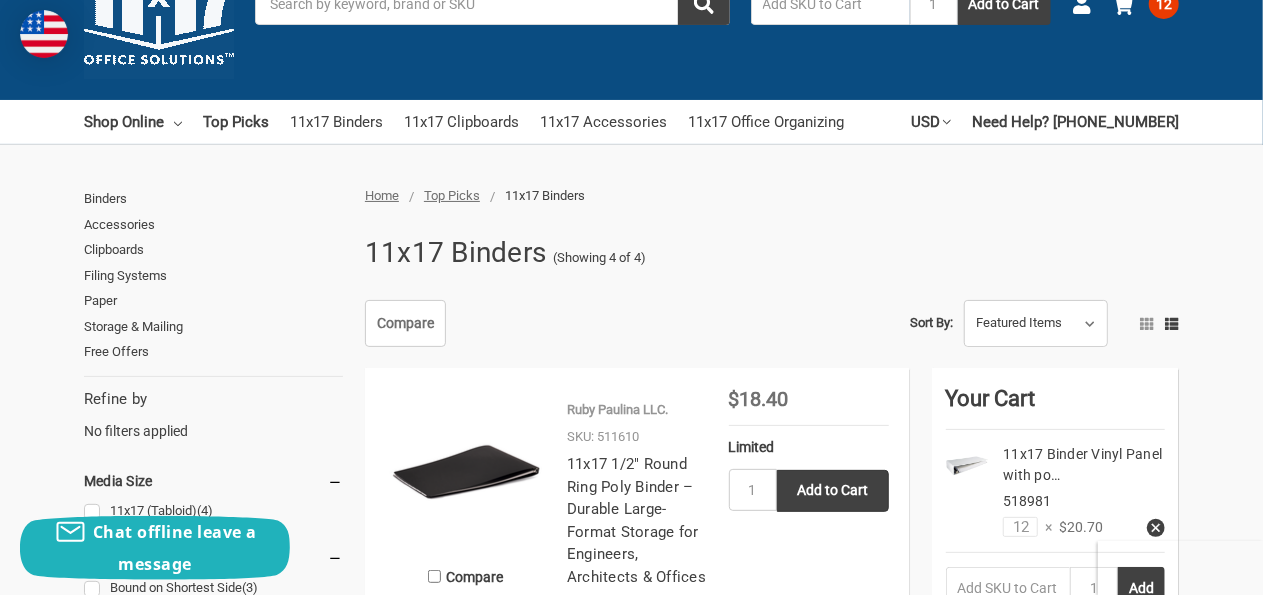 scroll, scrollTop: 0, scrollLeft: 0, axis: both 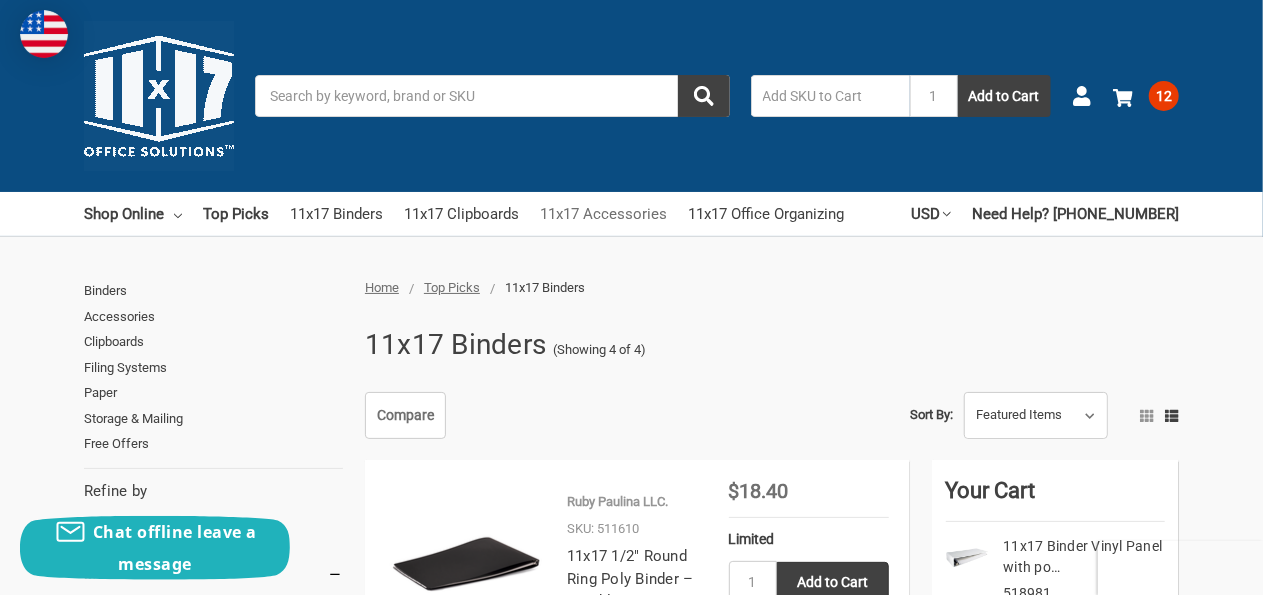 click on "11x17 Accessories" at bounding box center (603, 214) 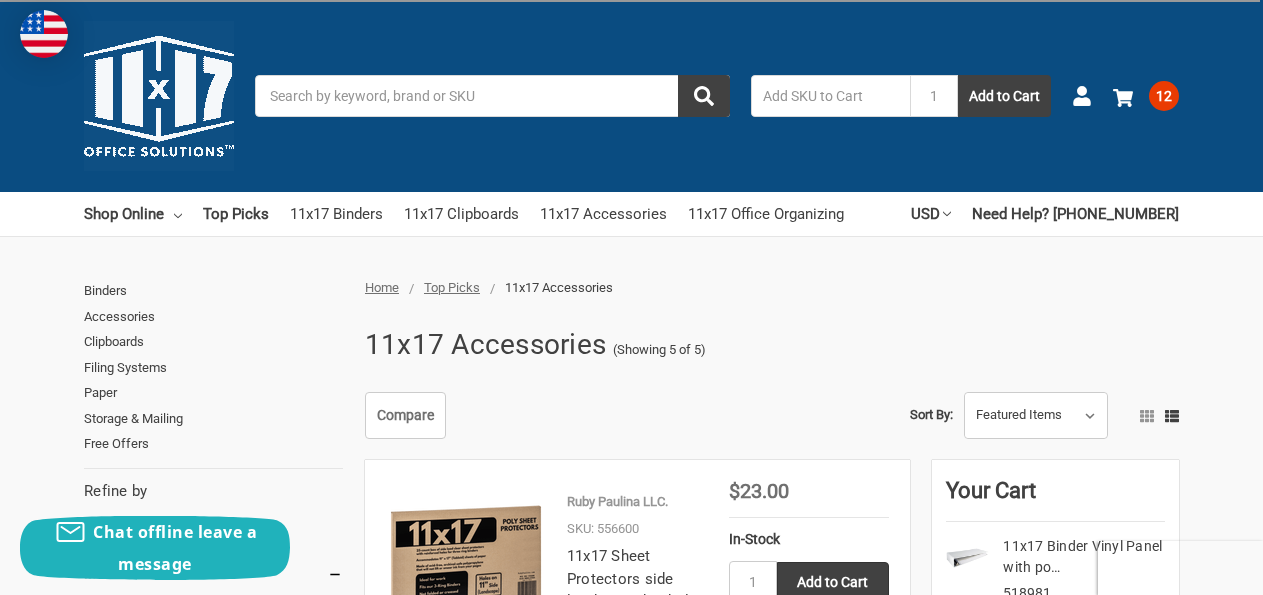 scroll, scrollTop: 0, scrollLeft: 0, axis: both 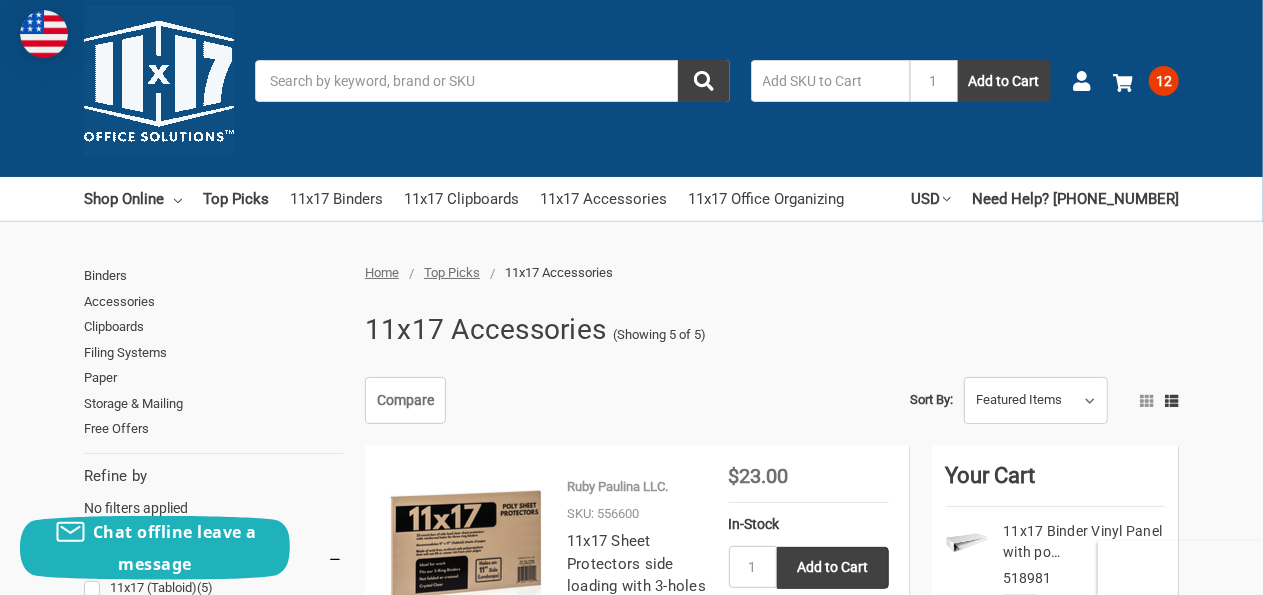 click on "Search" at bounding box center (492, 81) 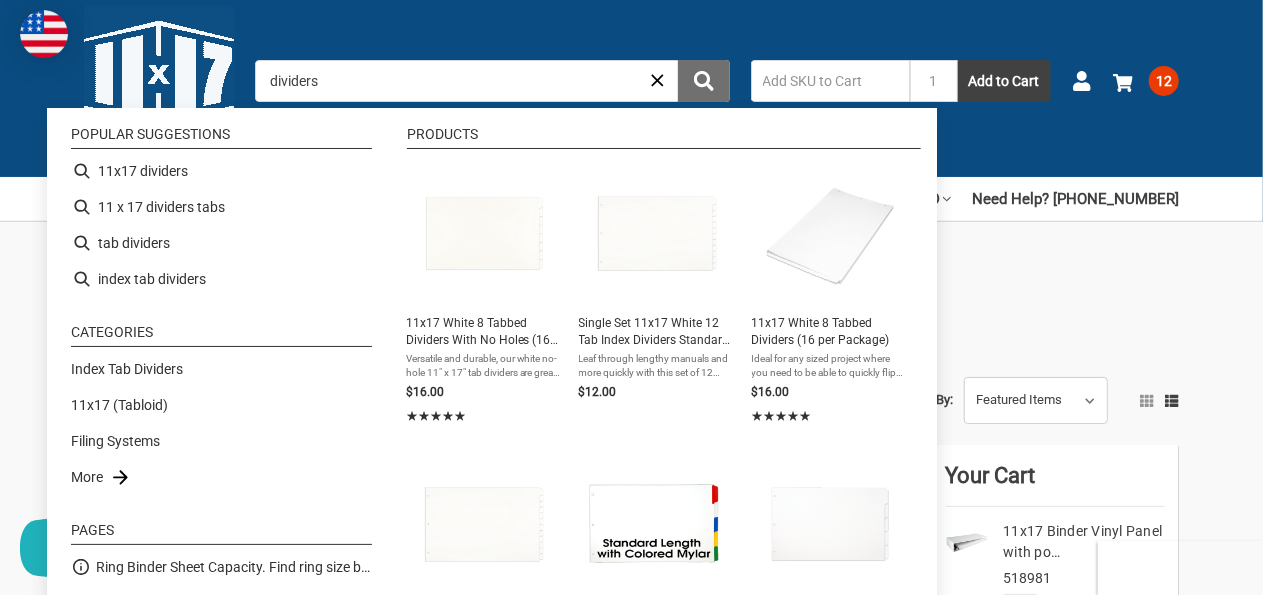 type on "dividers" 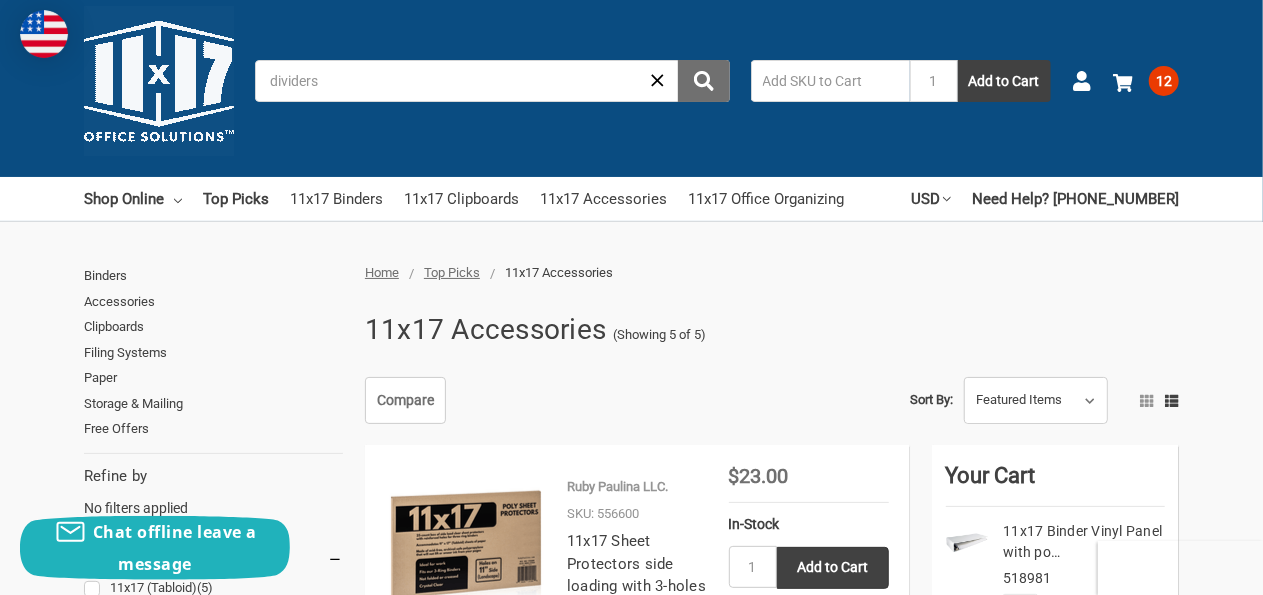 click 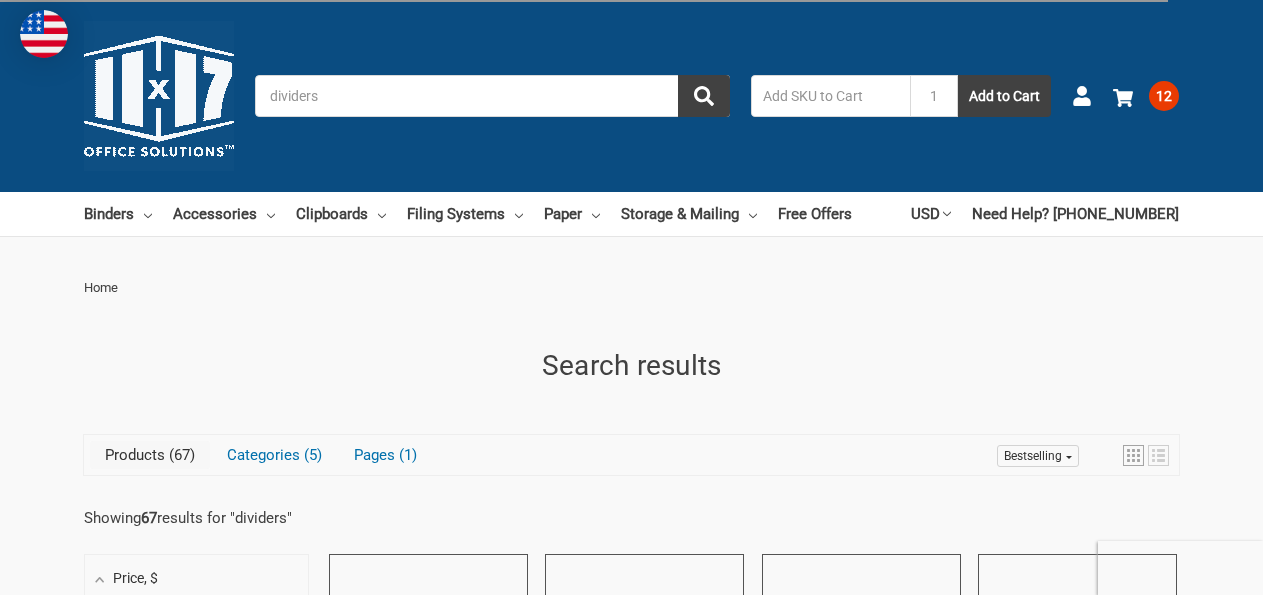 scroll, scrollTop: 0, scrollLeft: 0, axis: both 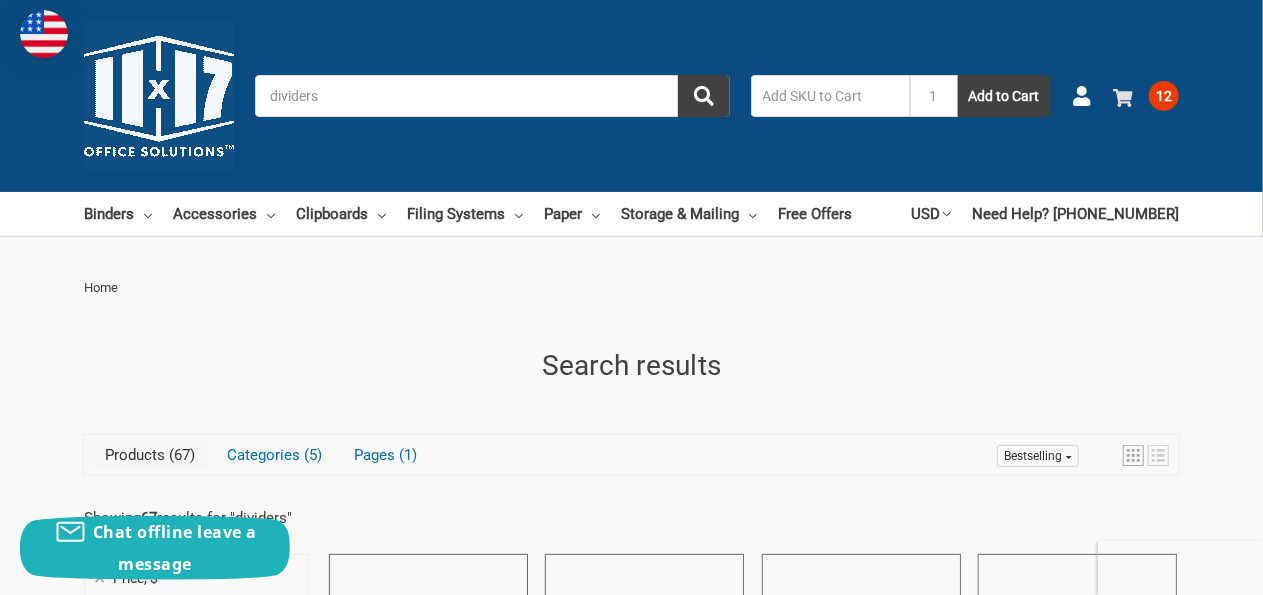 click on "12" at bounding box center (1146, 96) 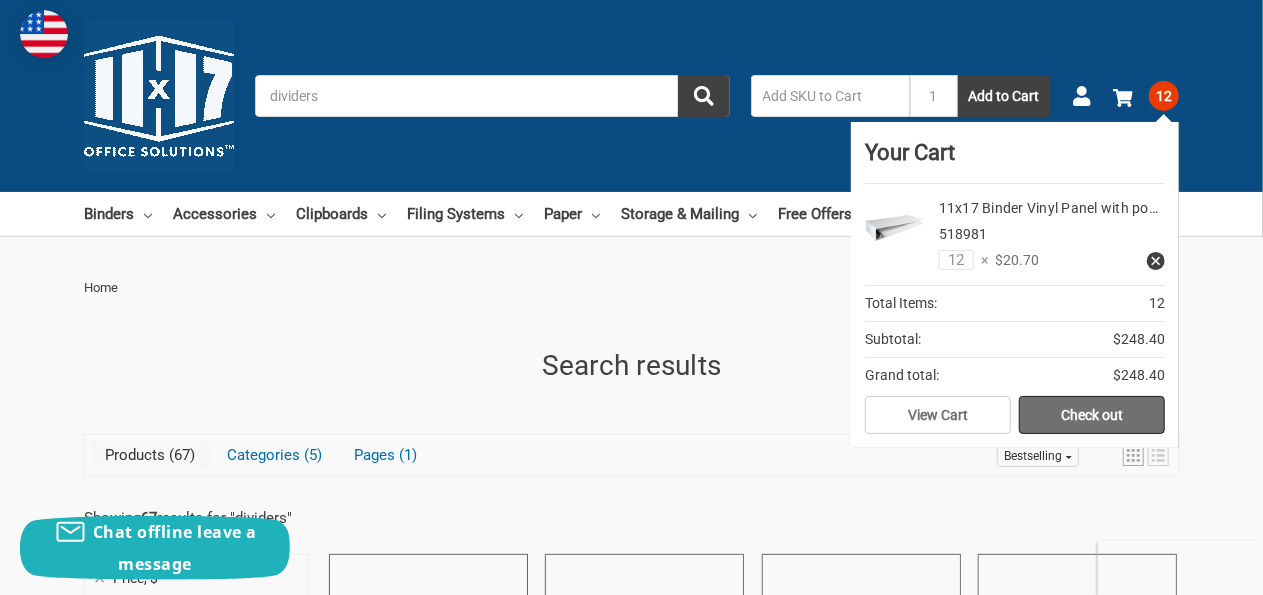 click on "Check out" at bounding box center [1092, 415] 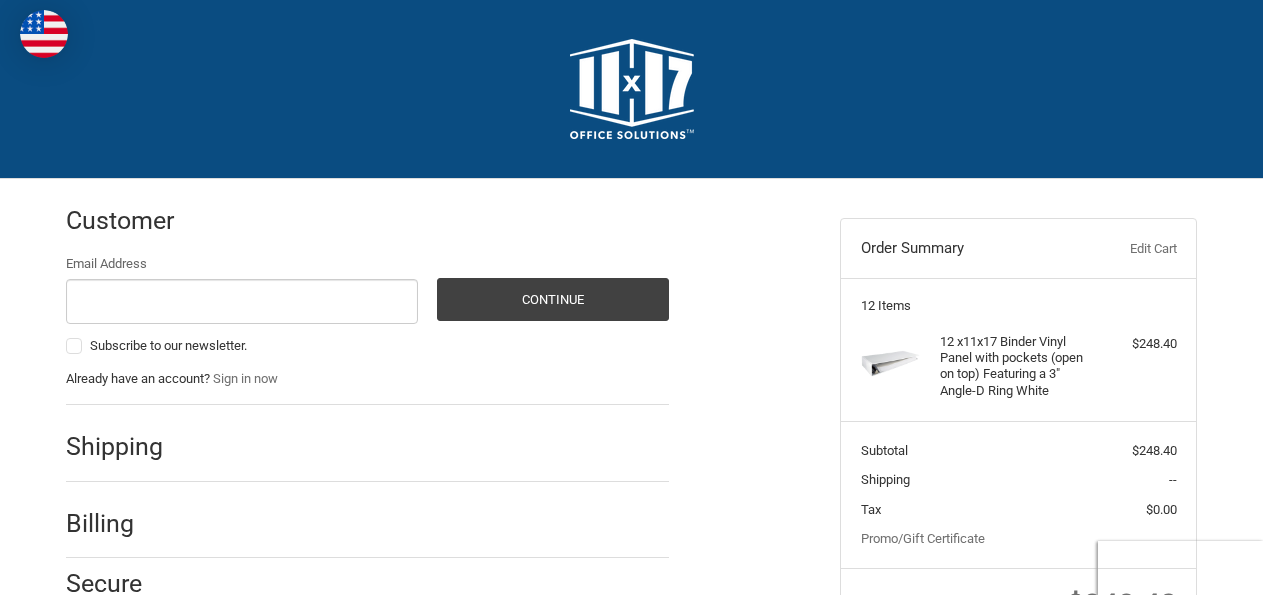 scroll, scrollTop: 0, scrollLeft: 0, axis: both 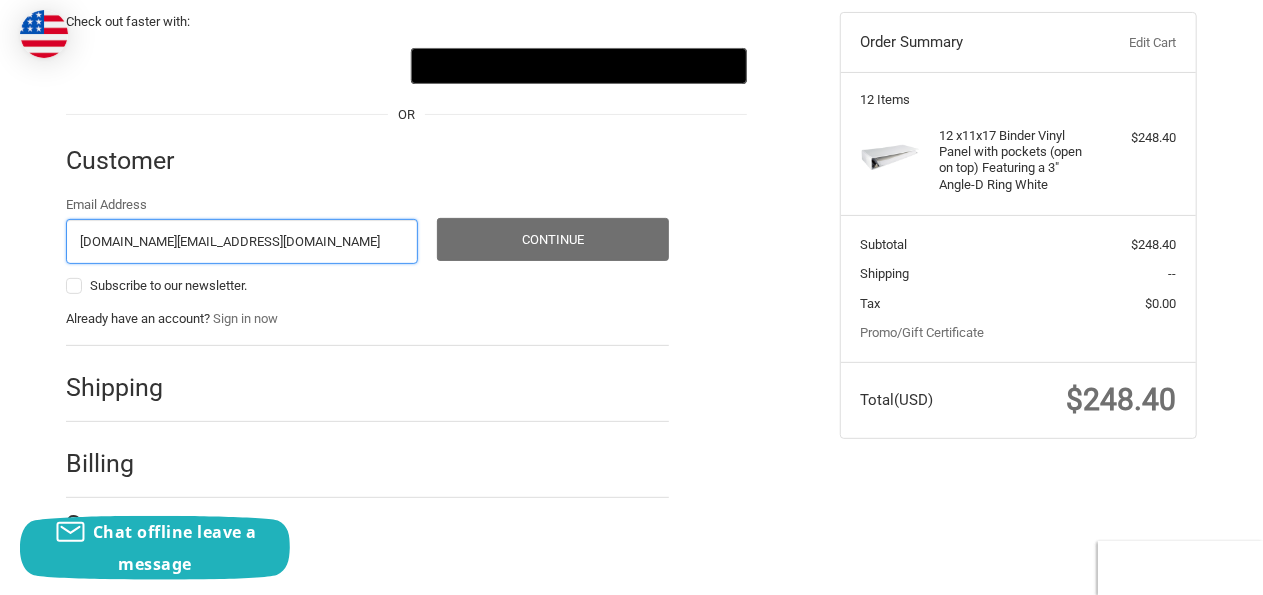type on "[DOMAIN_NAME][EMAIL_ADDRESS][DOMAIN_NAME]" 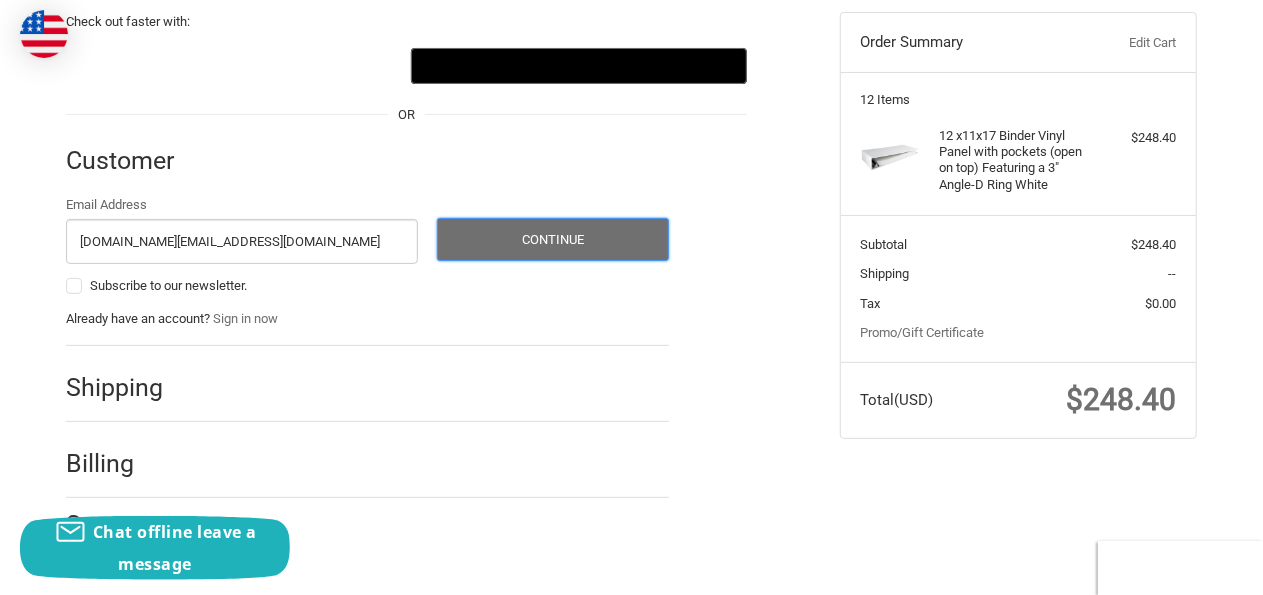 click on "Continue" at bounding box center [553, 239] 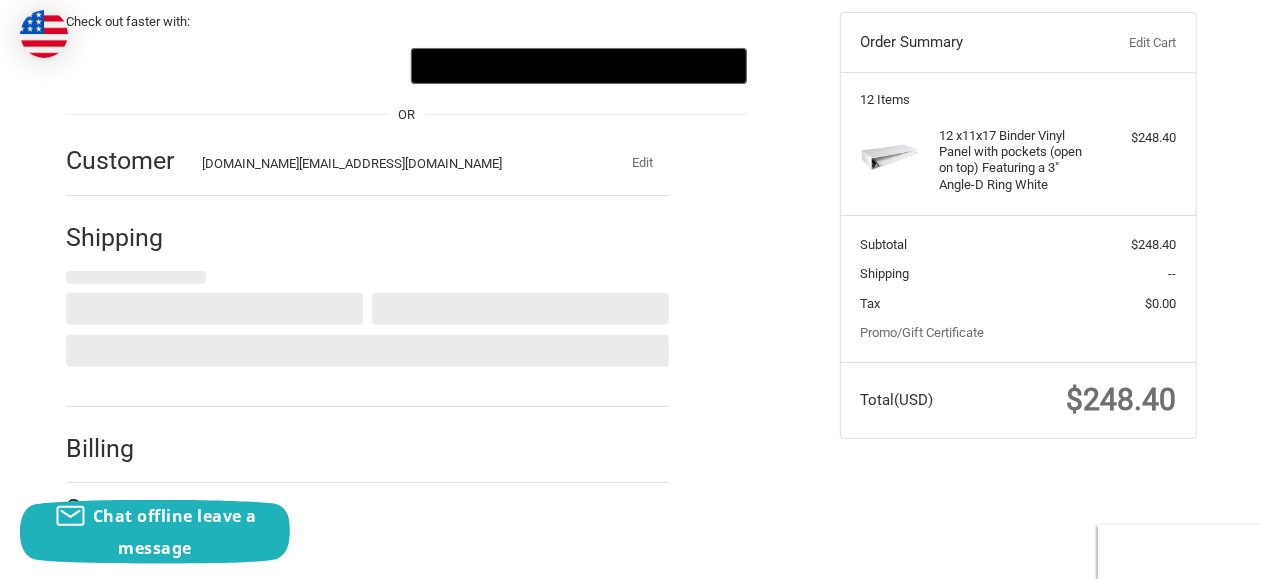 select on "US" 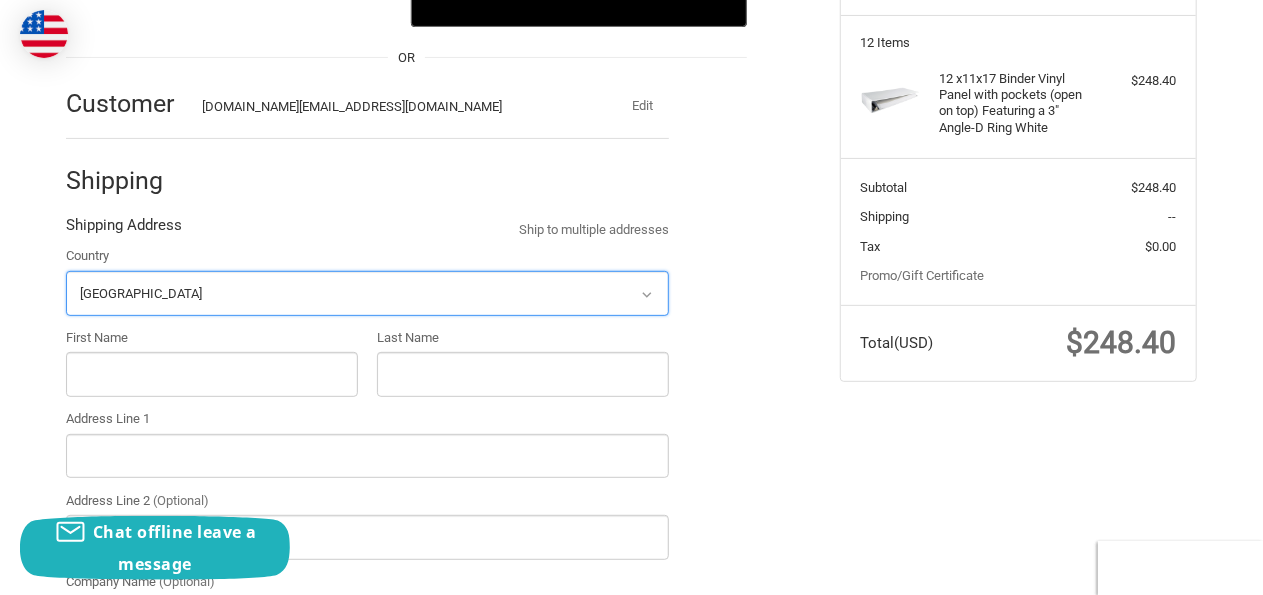 scroll, scrollTop: 282, scrollLeft: 0, axis: vertical 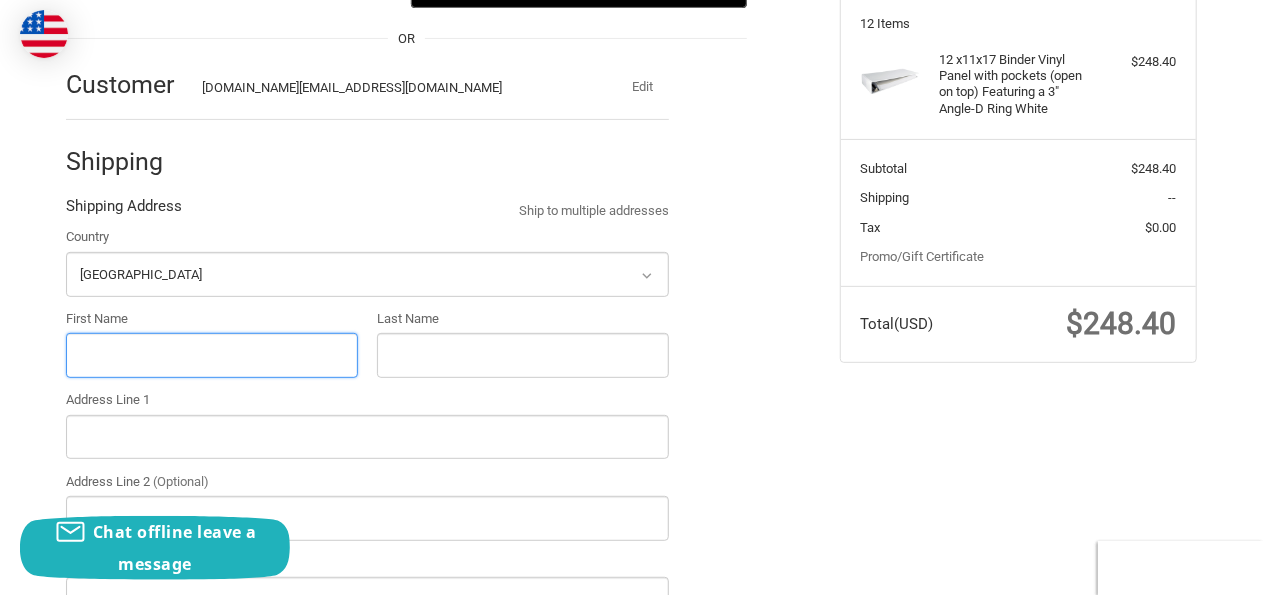 click on "First Name" at bounding box center (212, 355) 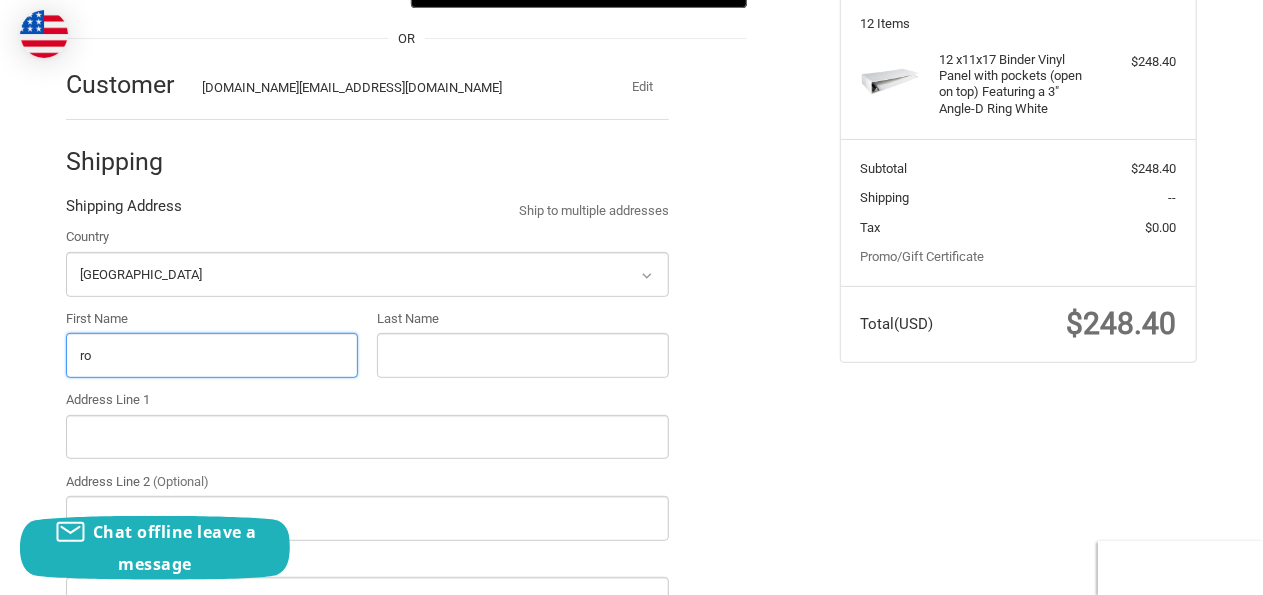 type on "r" 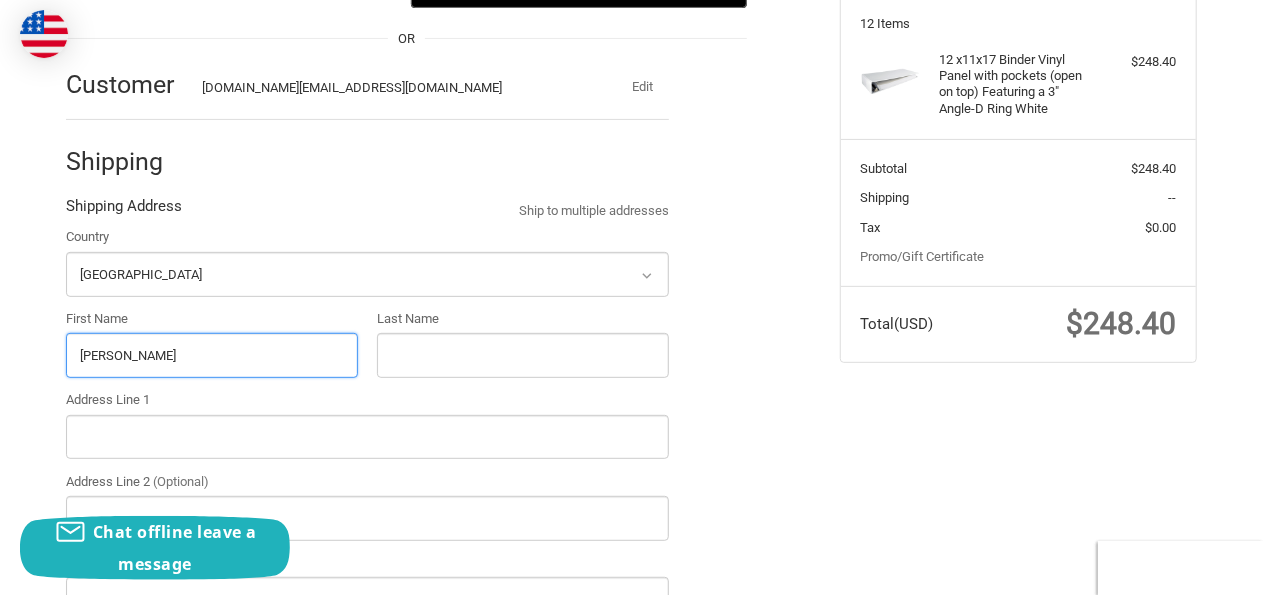 type on "Robby" 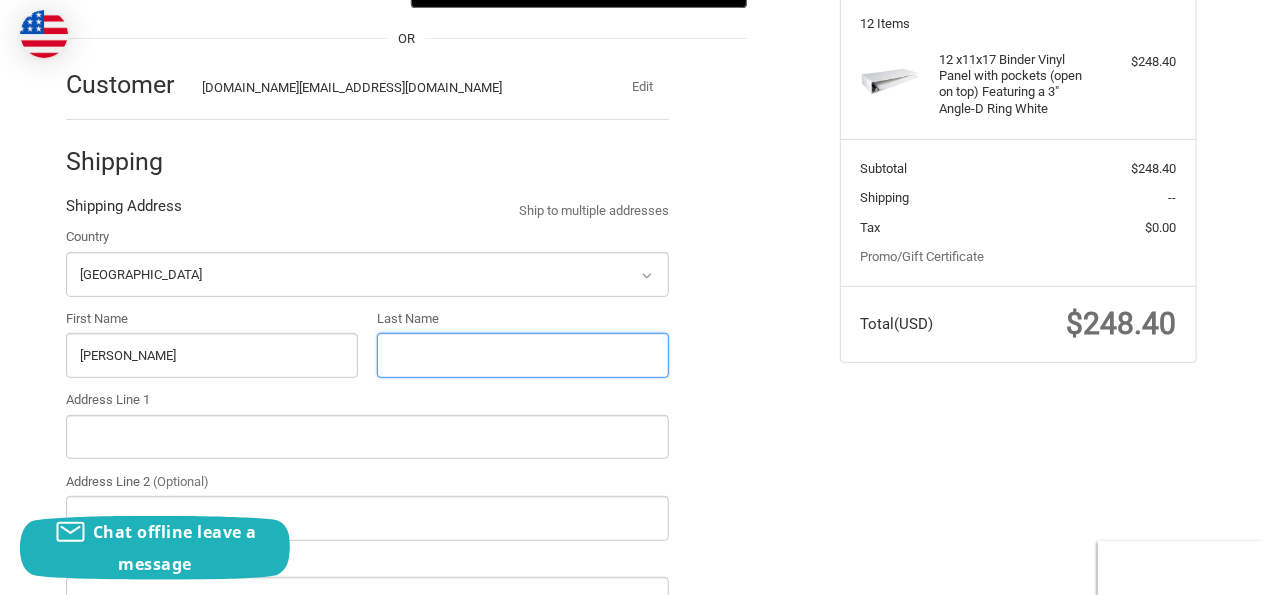 click on "Last Name" at bounding box center (523, 355) 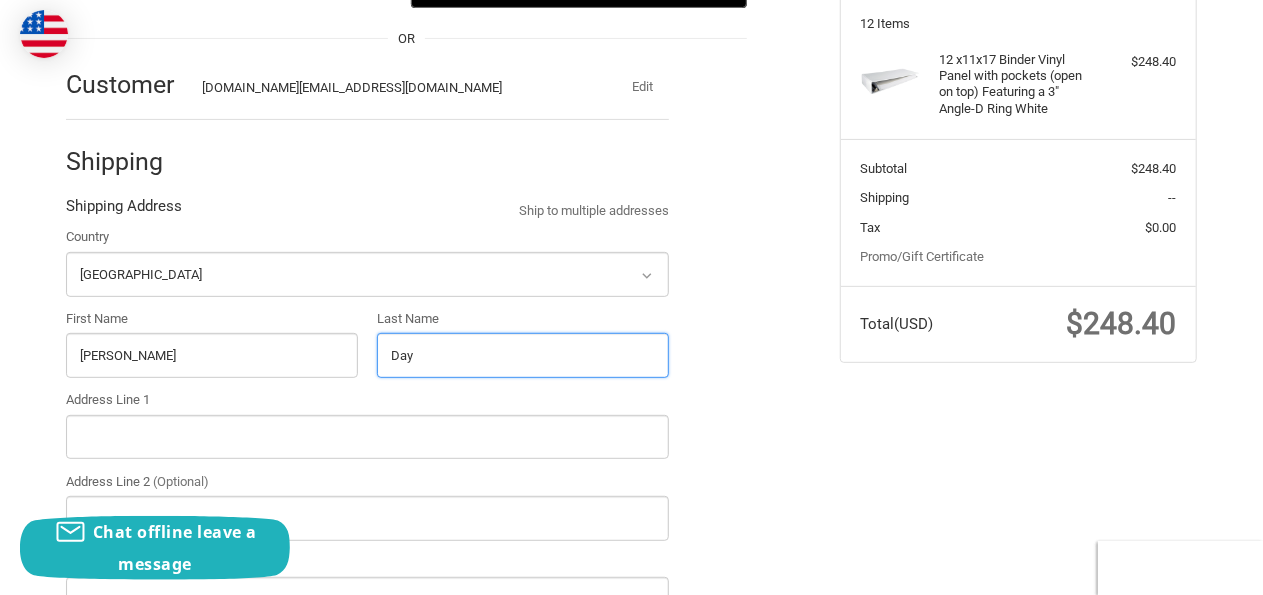 type on "Day" 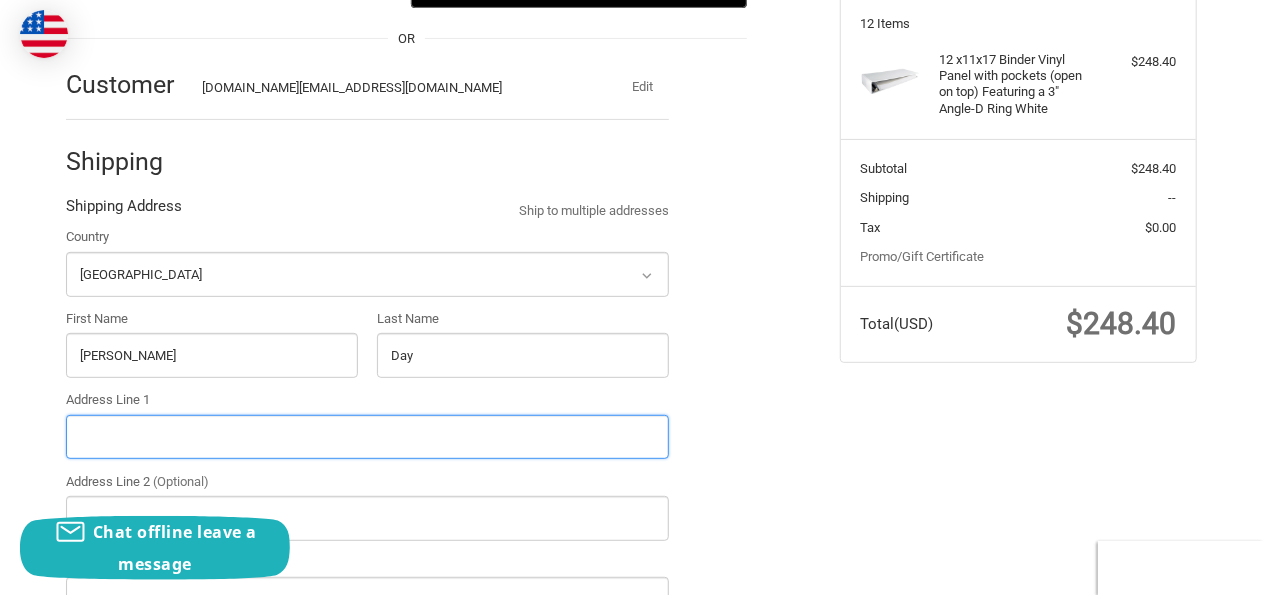 click on "Address Line 1" at bounding box center [367, 437] 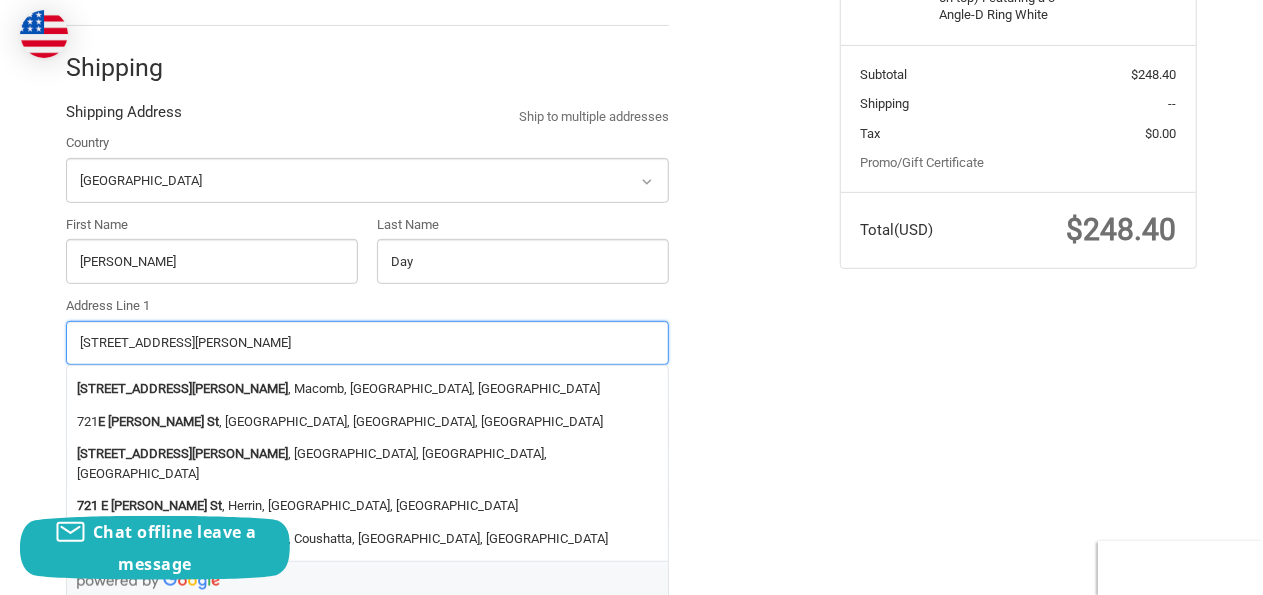scroll, scrollTop: 402, scrollLeft: 0, axis: vertical 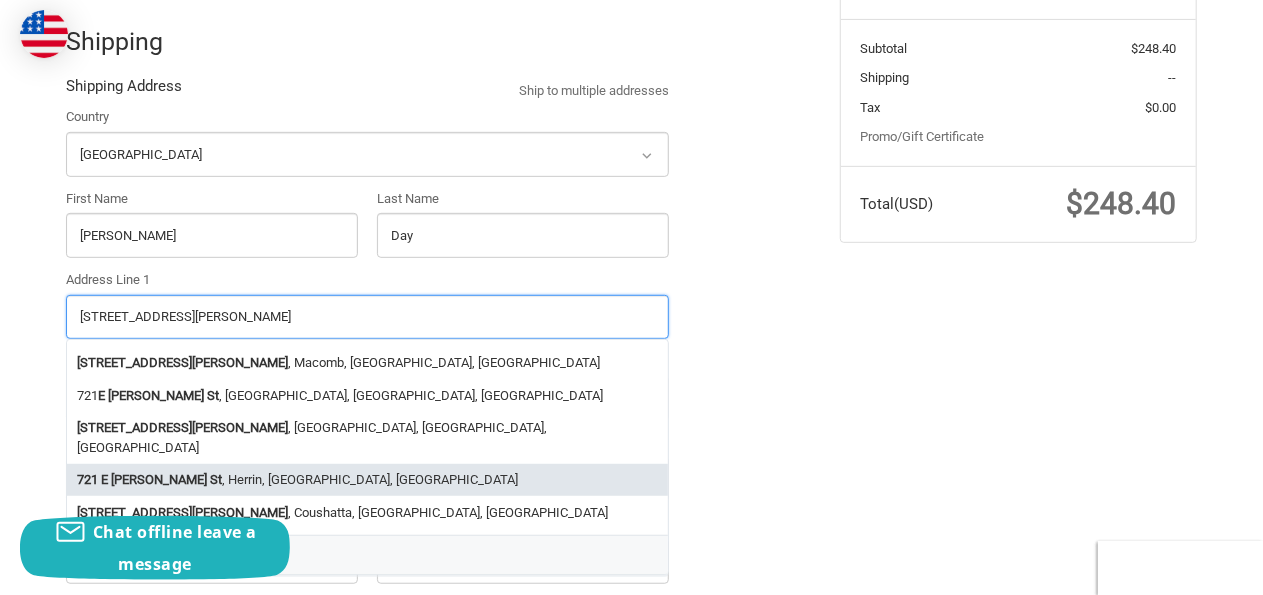 click on "721   E Carroll St , Herrin, IL, USA" at bounding box center [367, 480] 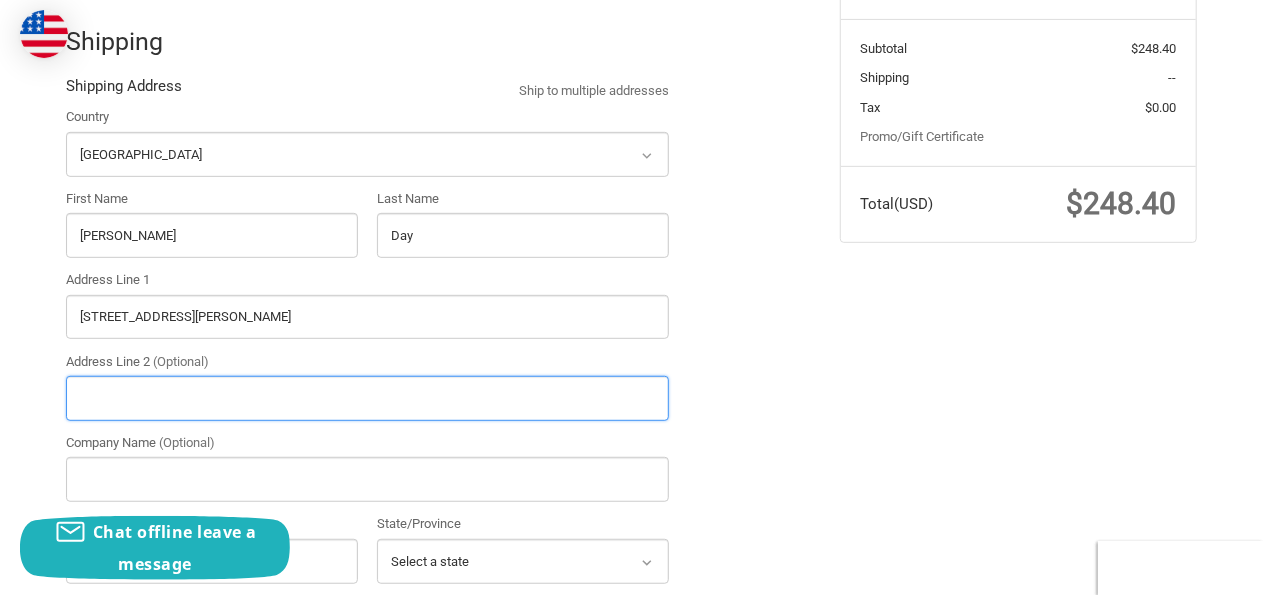 type on "721 E Carroll St" 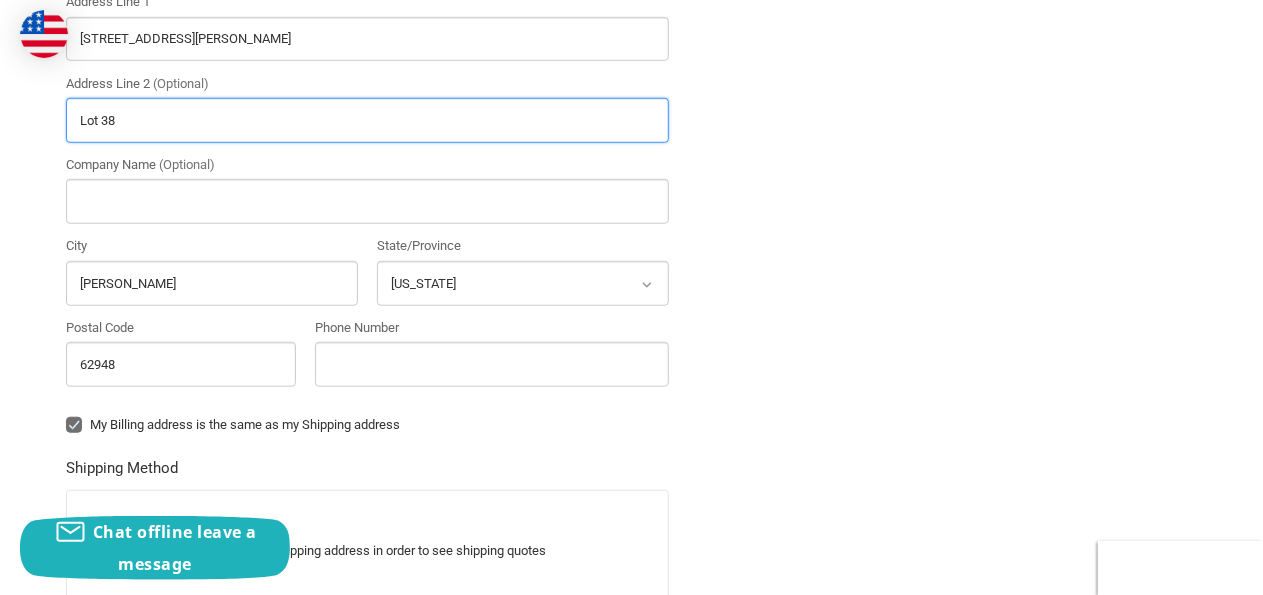 scroll, scrollTop: 682, scrollLeft: 0, axis: vertical 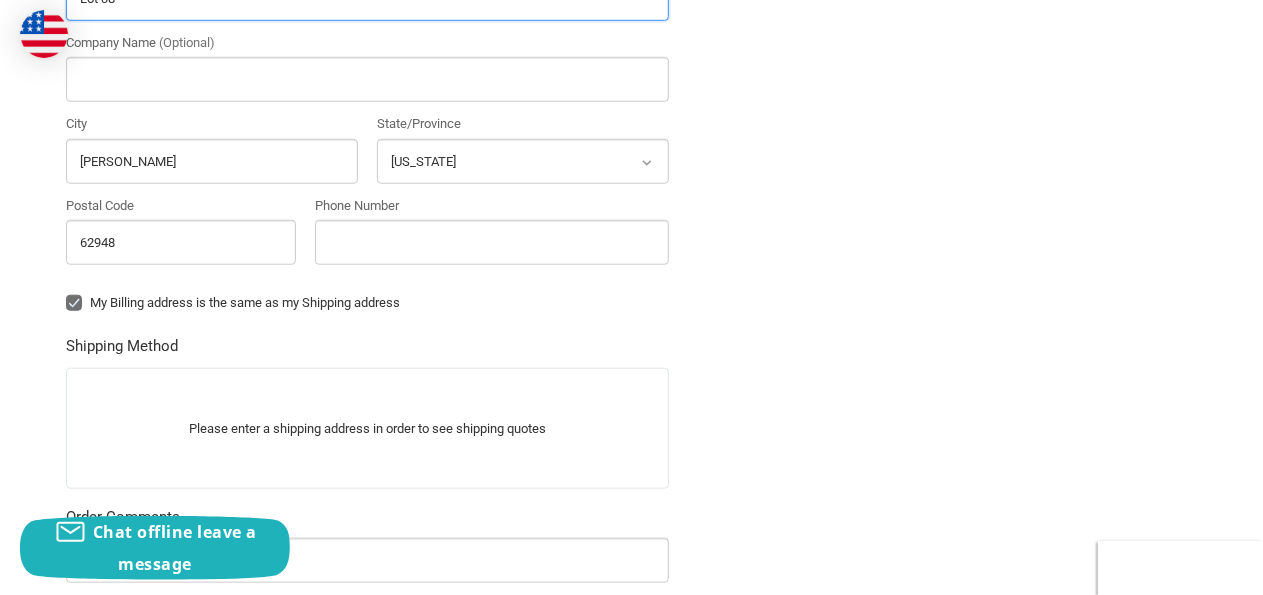type on "Lot 38" 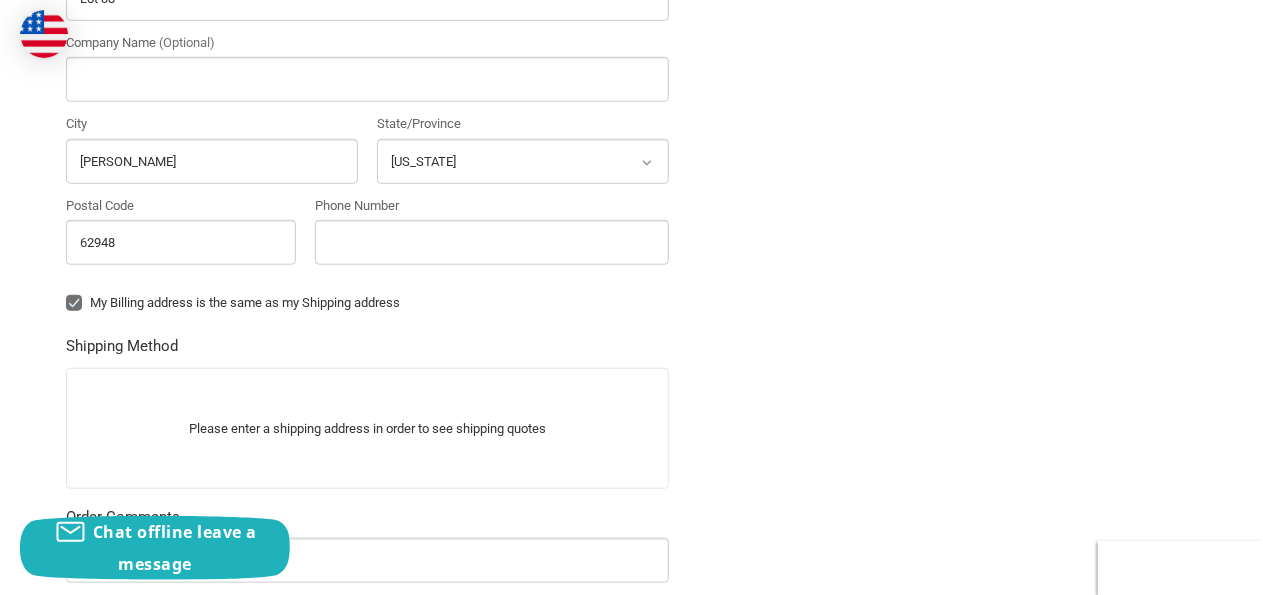 click on "My Billing address is the same as my Shipping address" at bounding box center [367, 303] 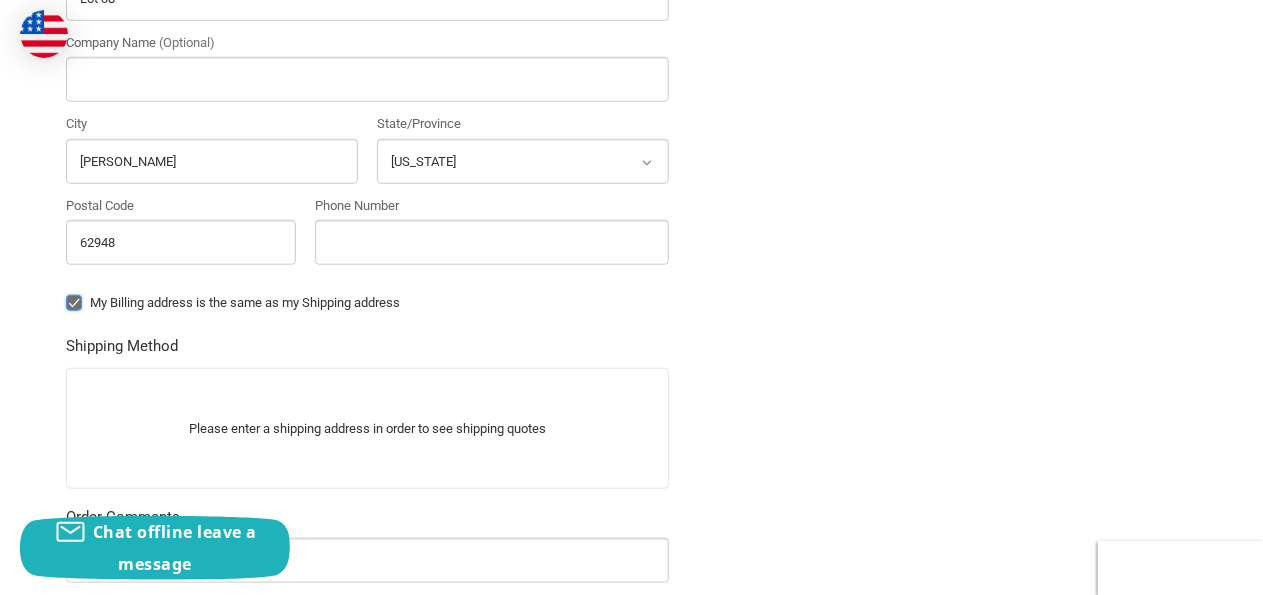 click on "My Billing address is the same as my Shipping address" at bounding box center (66, 293) 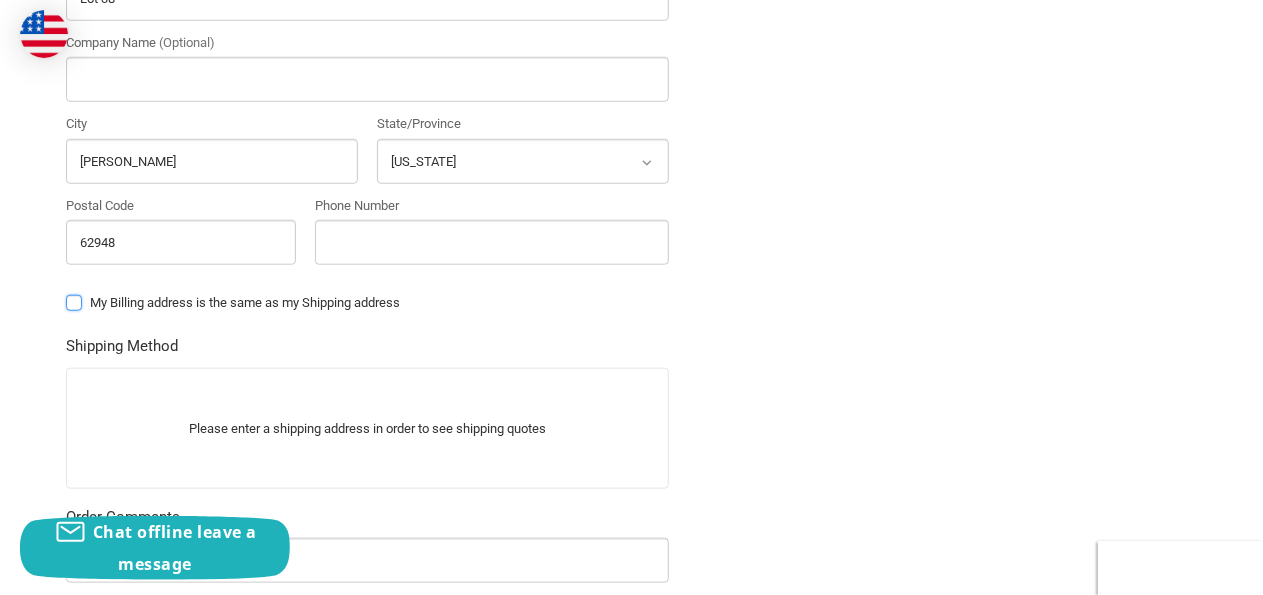 checkbox on "false" 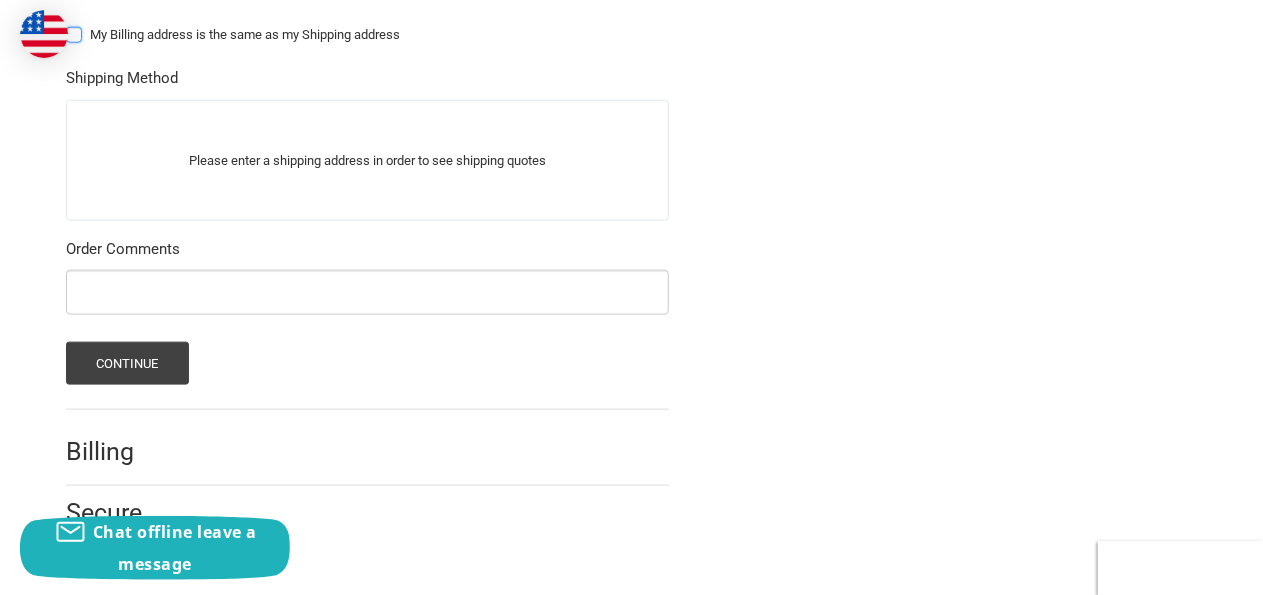 scroll, scrollTop: 1073, scrollLeft: 0, axis: vertical 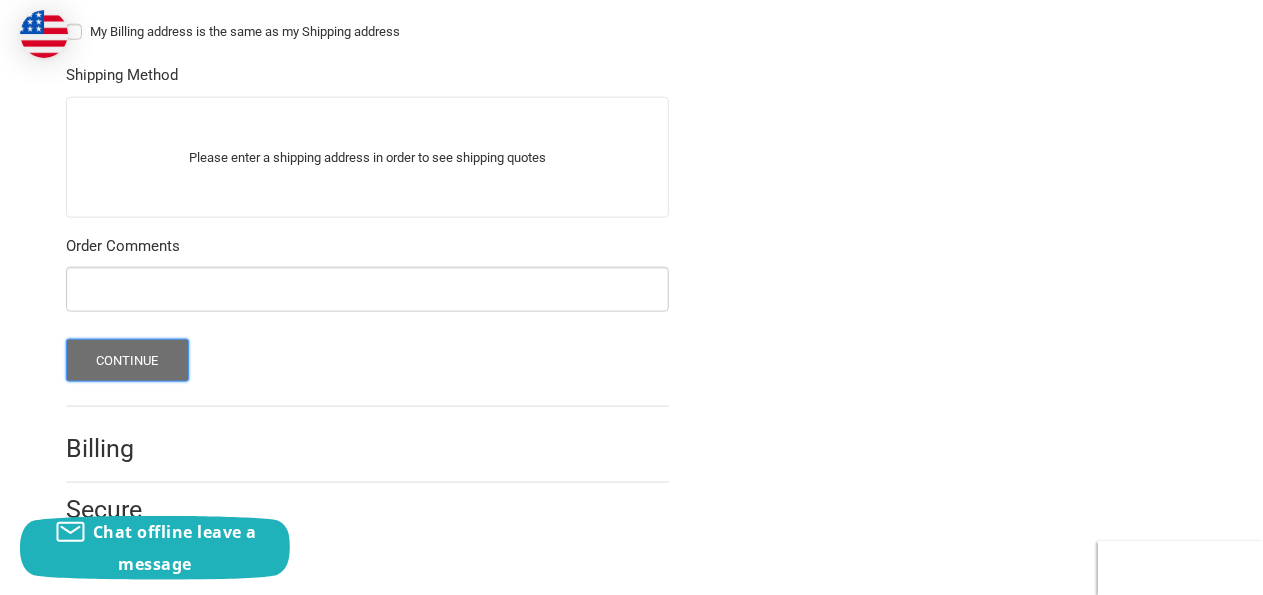 click on "Continue" at bounding box center [127, 360] 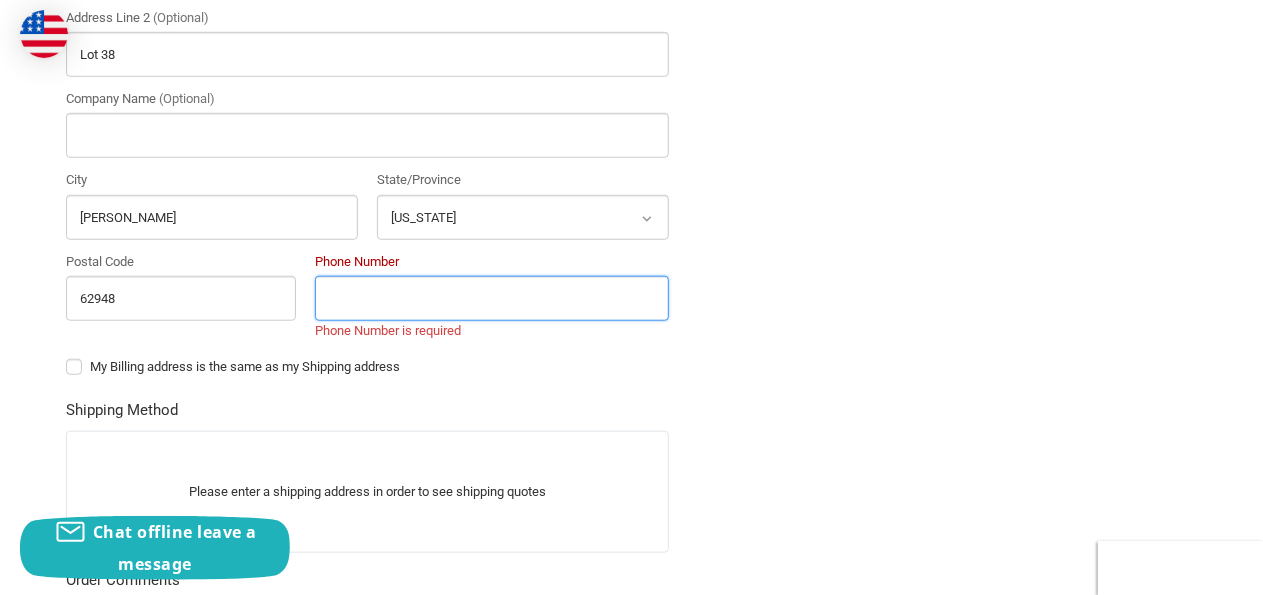 scroll, scrollTop: 744, scrollLeft: 0, axis: vertical 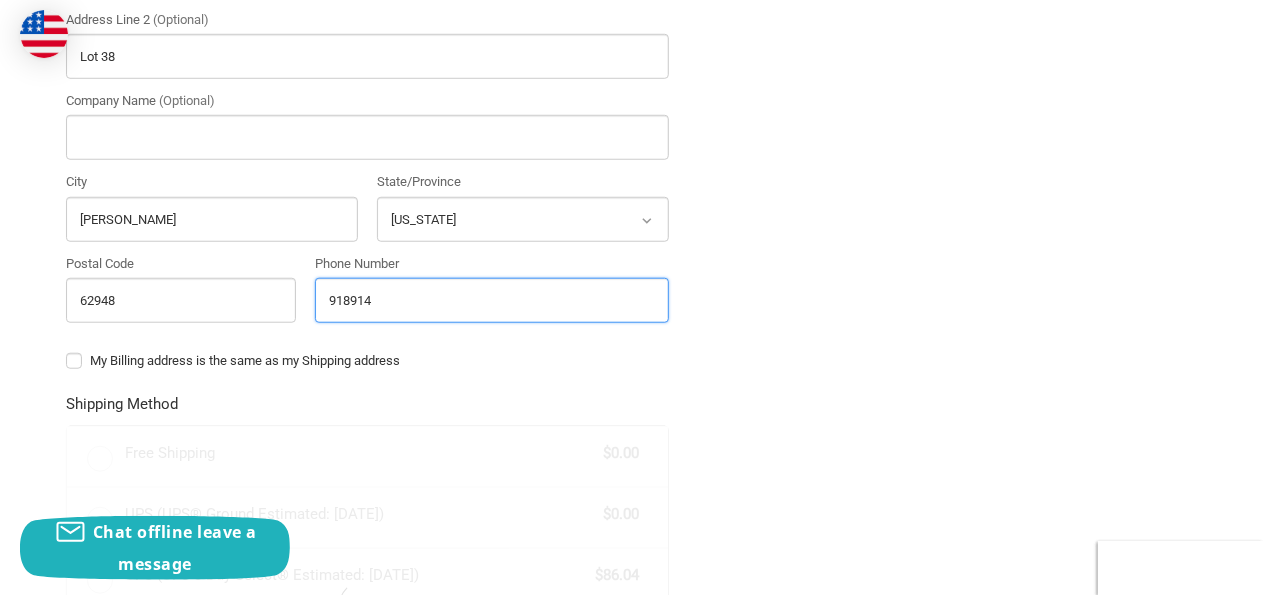 type on "9189141" 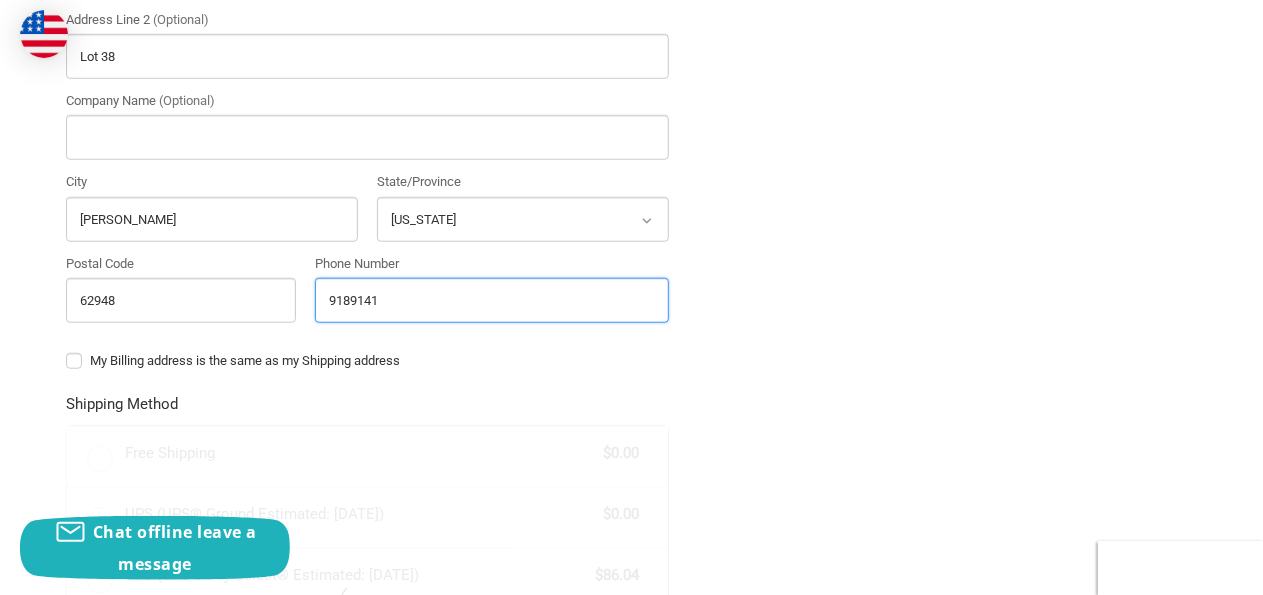 radio on "true" 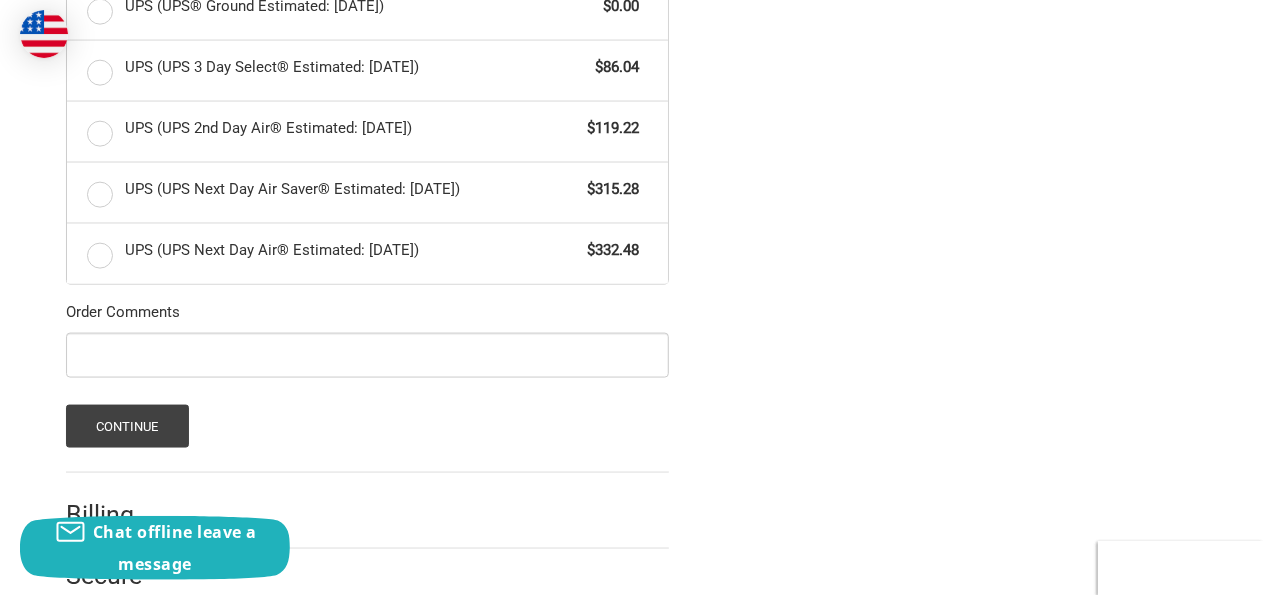 scroll, scrollTop: 1264, scrollLeft: 0, axis: vertical 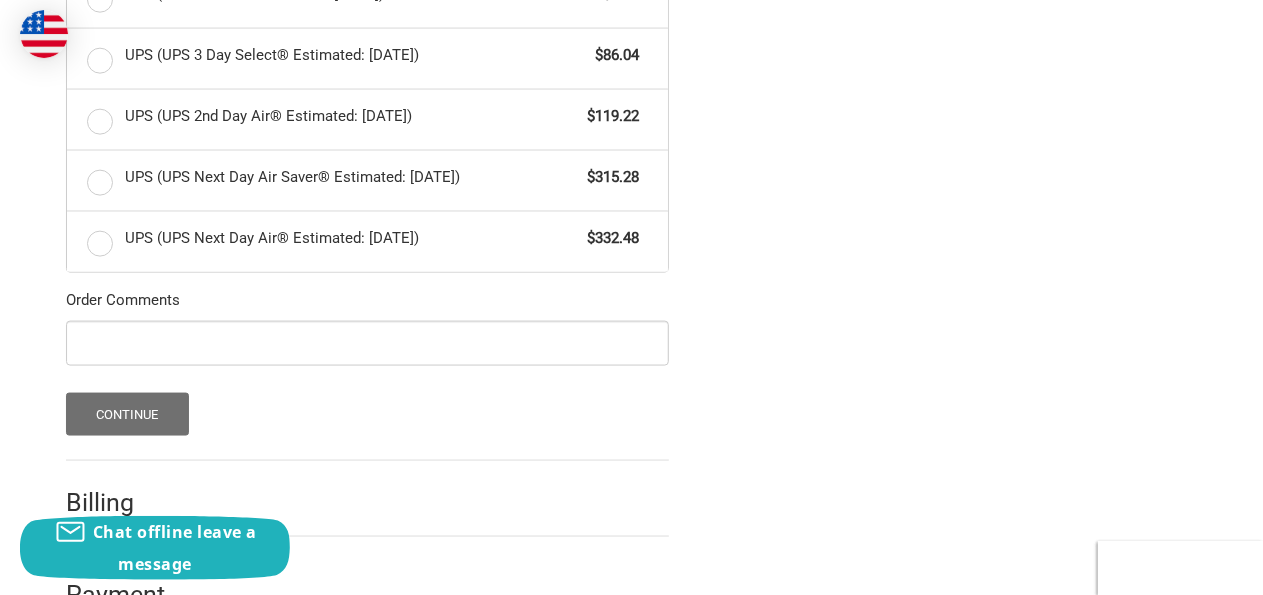 type on "9189141756" 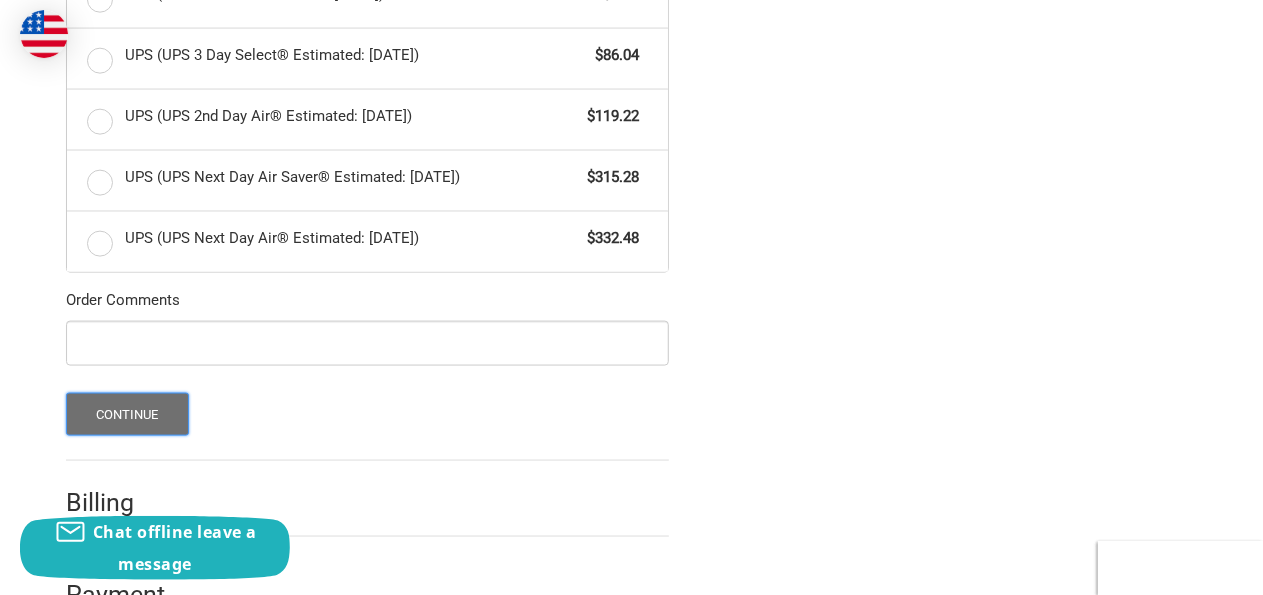 click on "Continue" at bounding box center [127, 414] 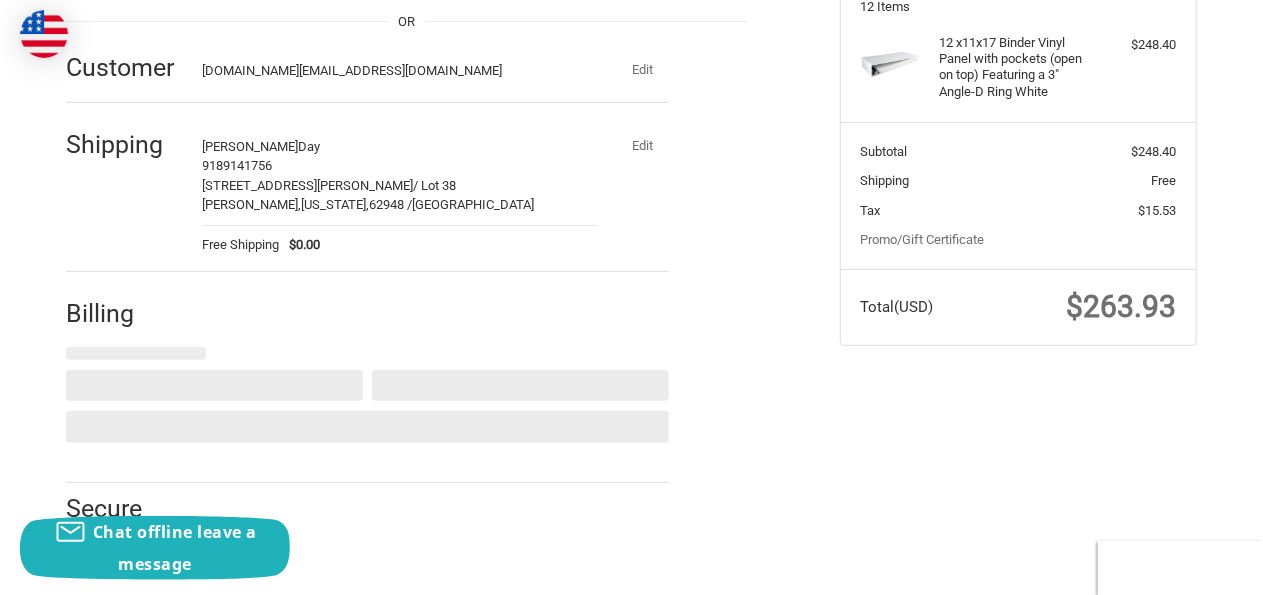 select on "US" 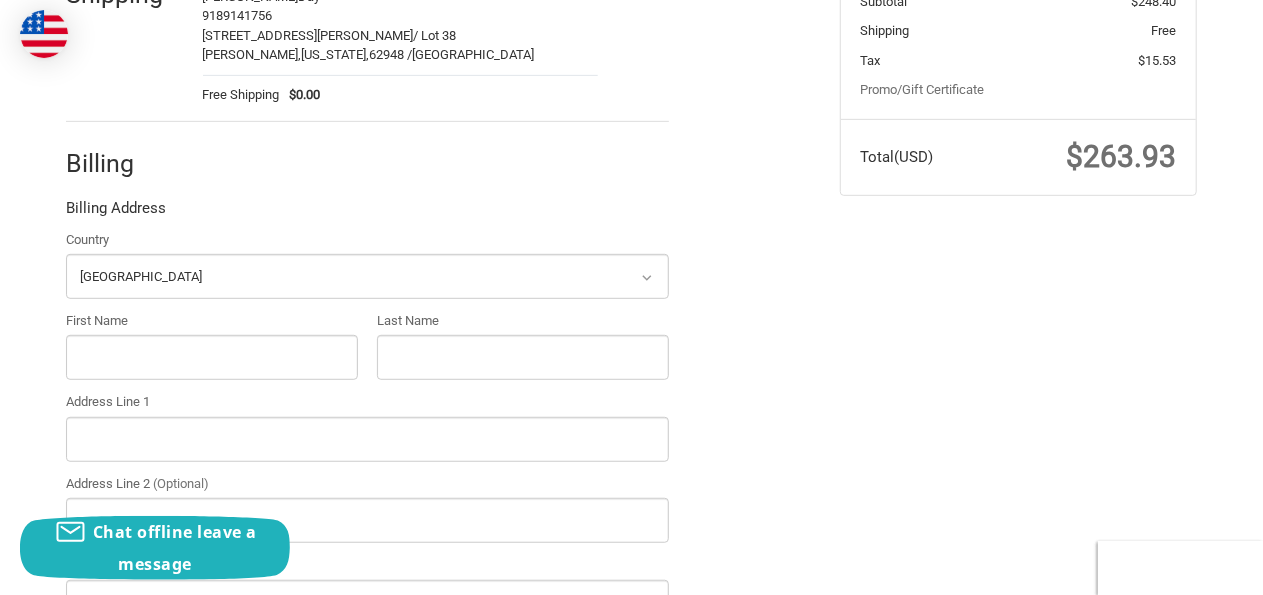scroll, scrollTop: 450, scrollLeft: 0, axis: vertical 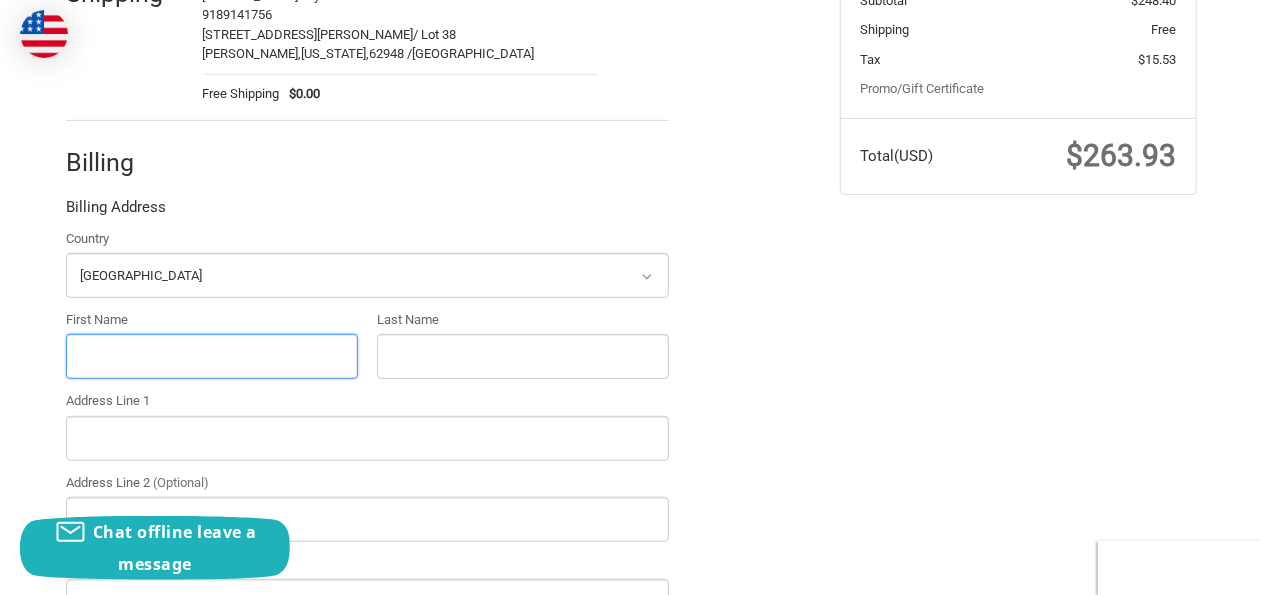 click on "First Name" at bounding box center (212, 356) 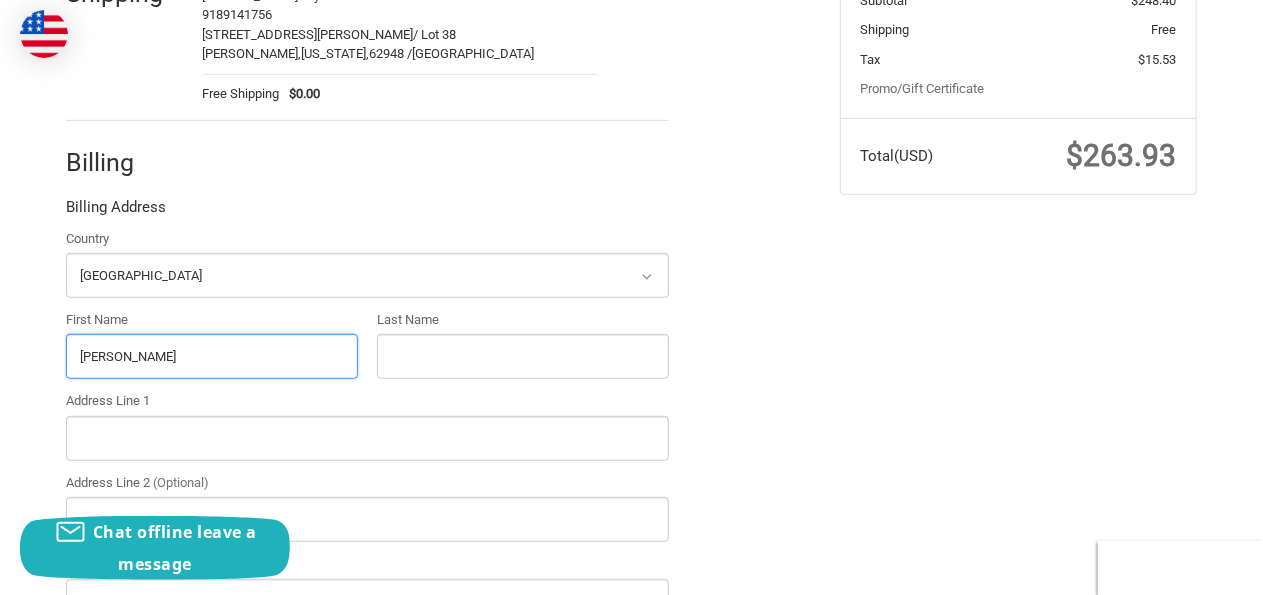 type on "Richard" 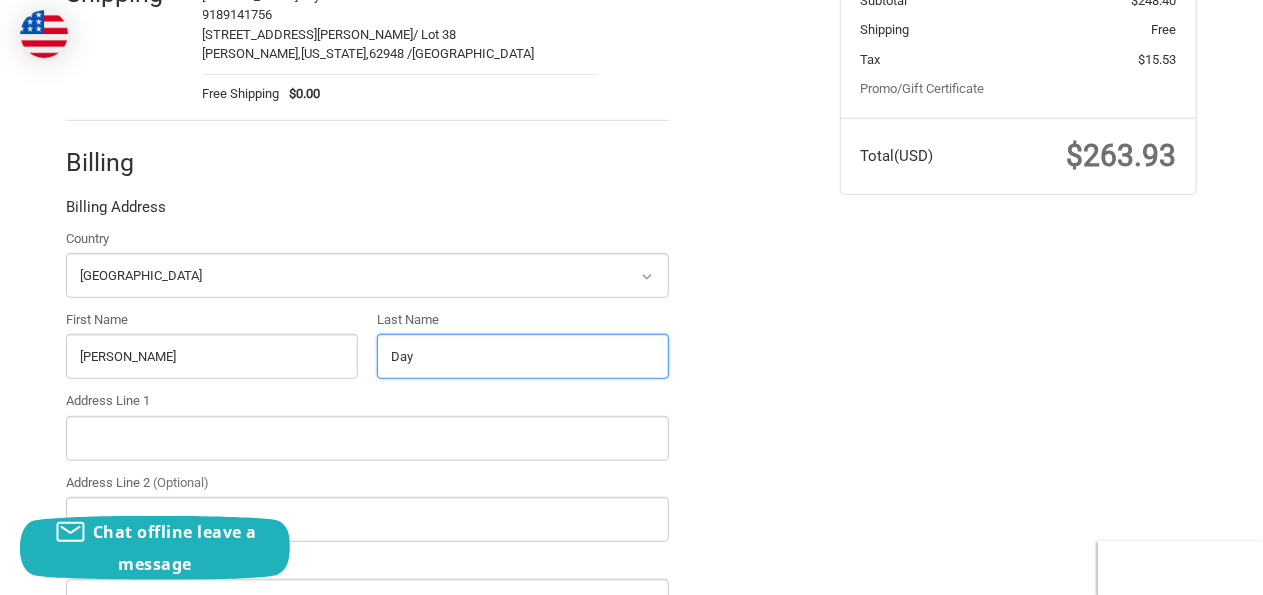 type on "Day" 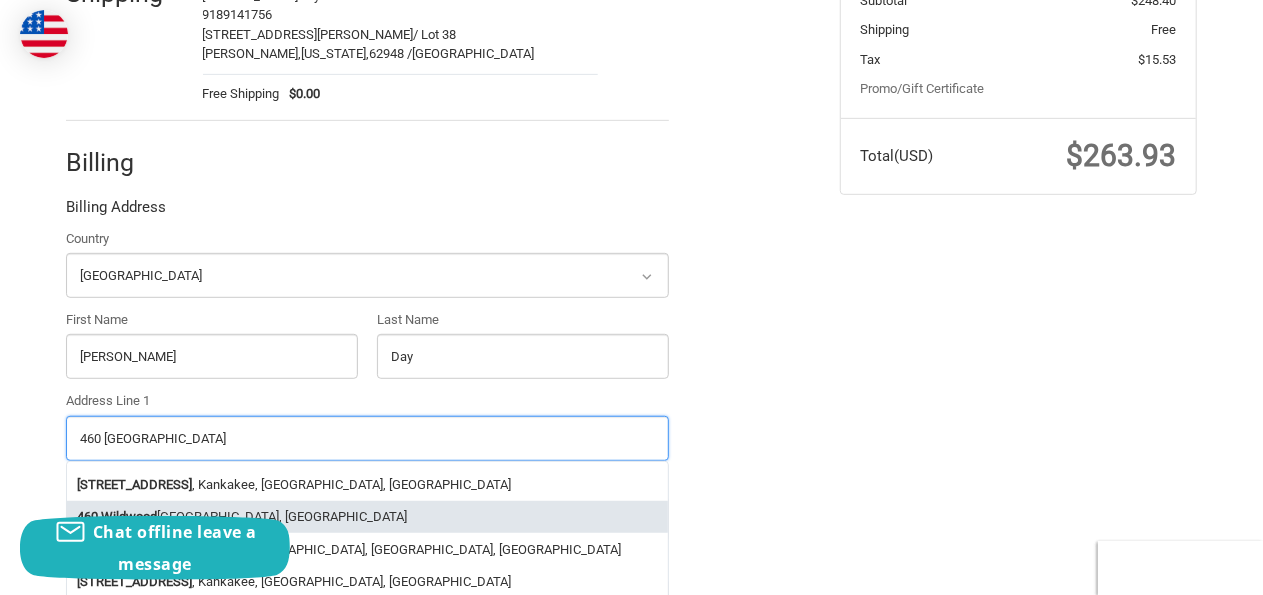 click on "460   Wildwood  Forest Drive, Spring, TX, USA" at bounding box center [367, 517] 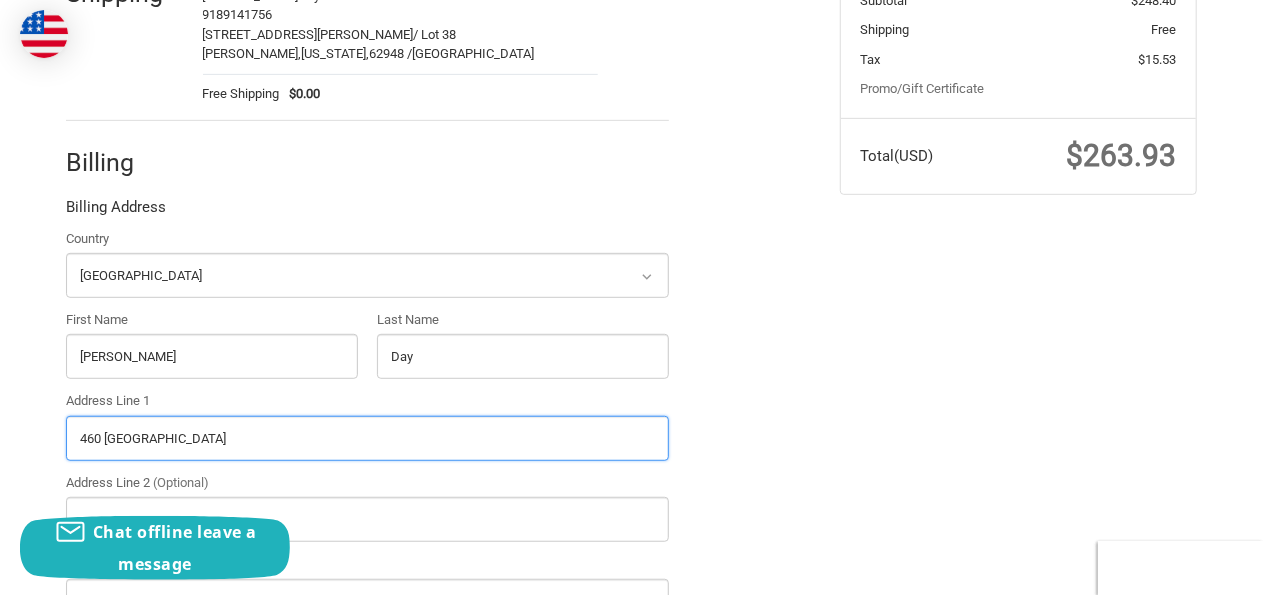 type on "460 Wildwood Forest Drive" 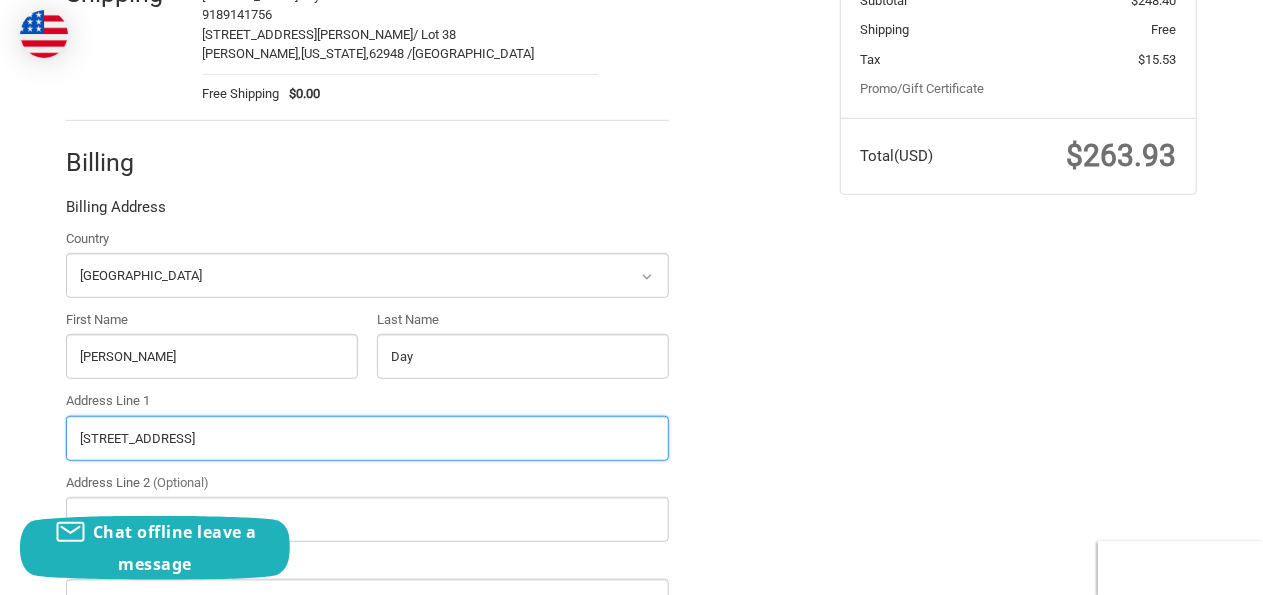 select on "TX" 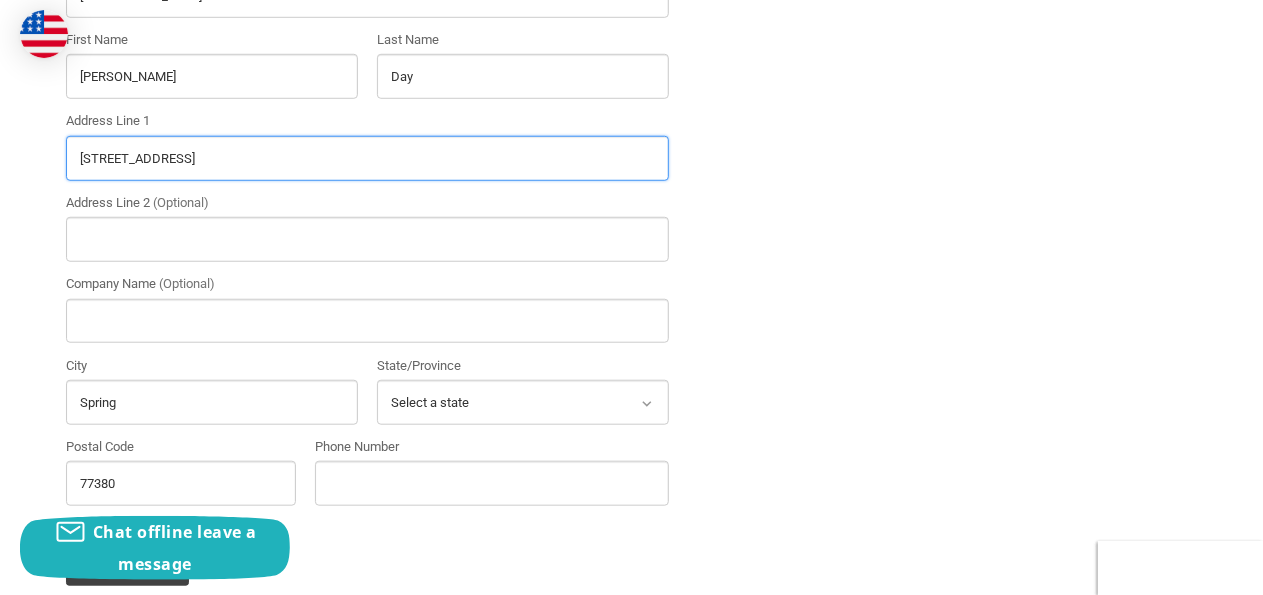 scroll, scrollTop: 770, scrollLeft: 0, axis: vertical 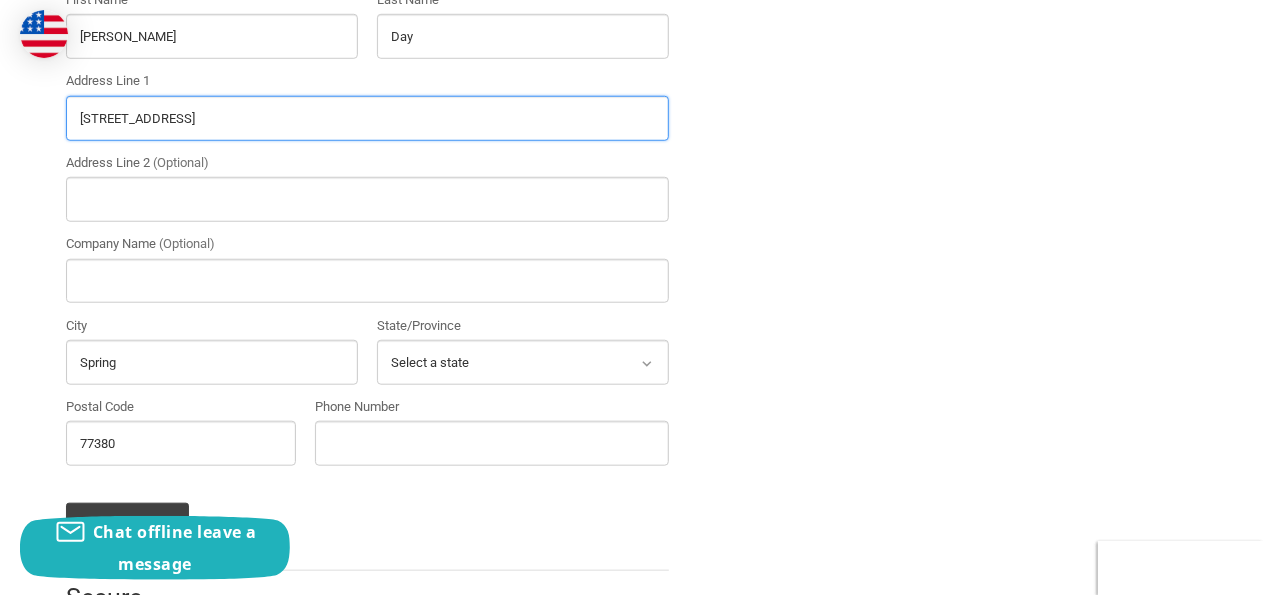 type on "460 Wildwood Forest Drive" 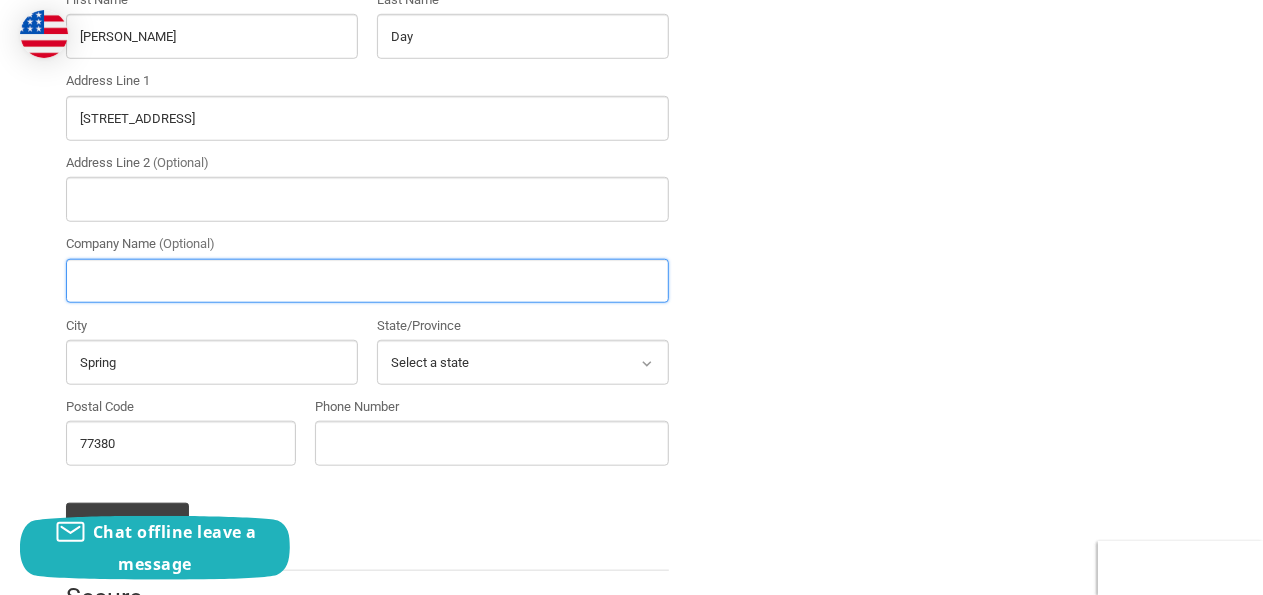 click on "Company Name   (Optional)" at bounding box center (367, 281) 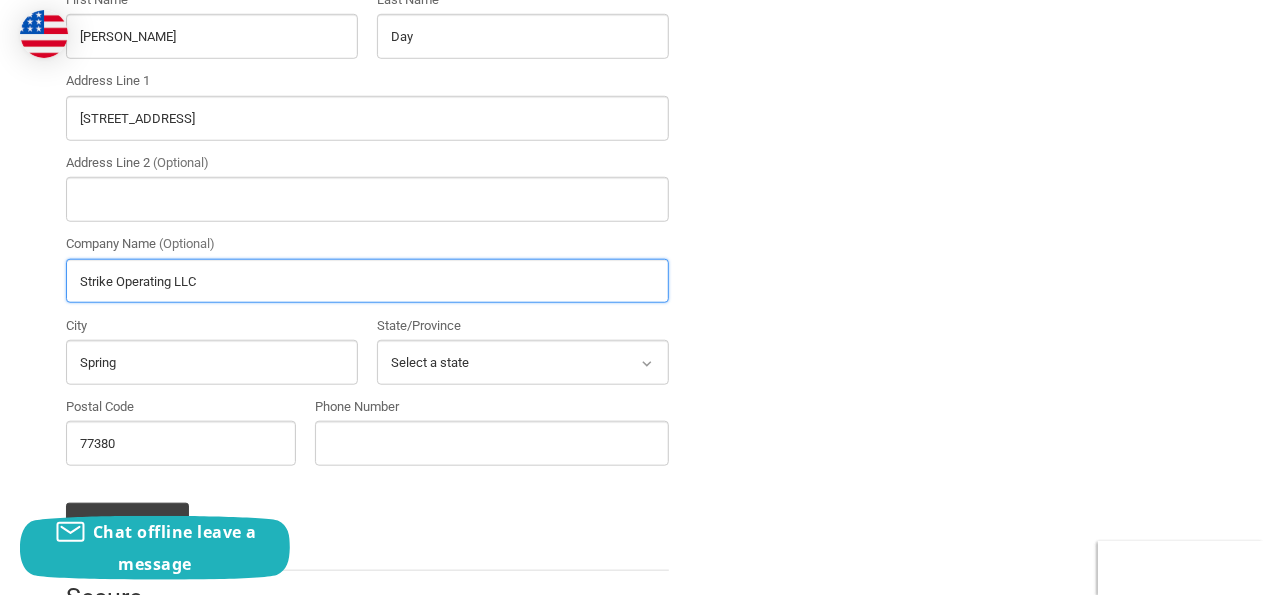 type on "Strike Operating LLC" 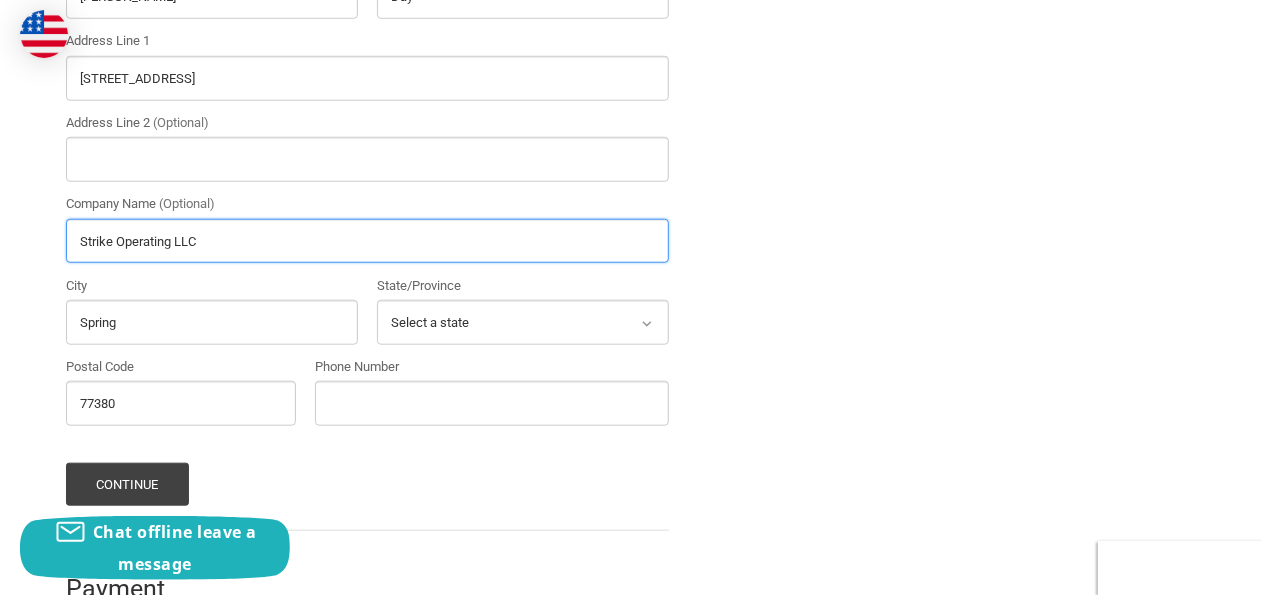 scroll, scrollTop: 858, scrollLeft: 0, axis: vertical 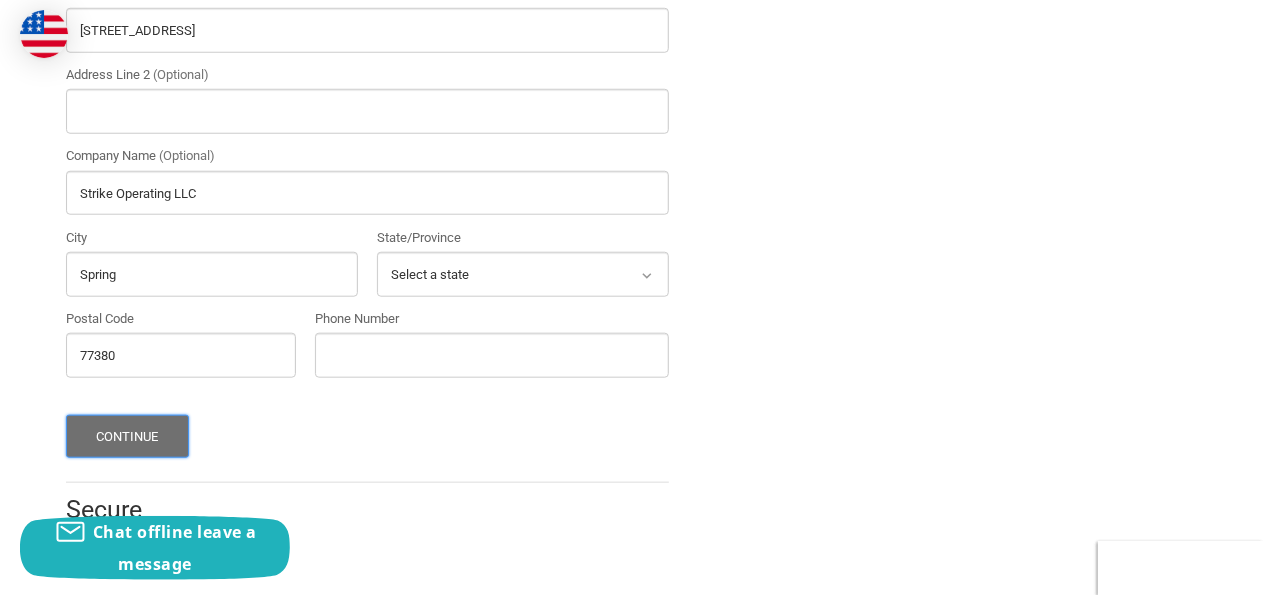 click on "Continue" at bounding box center (127, 436) 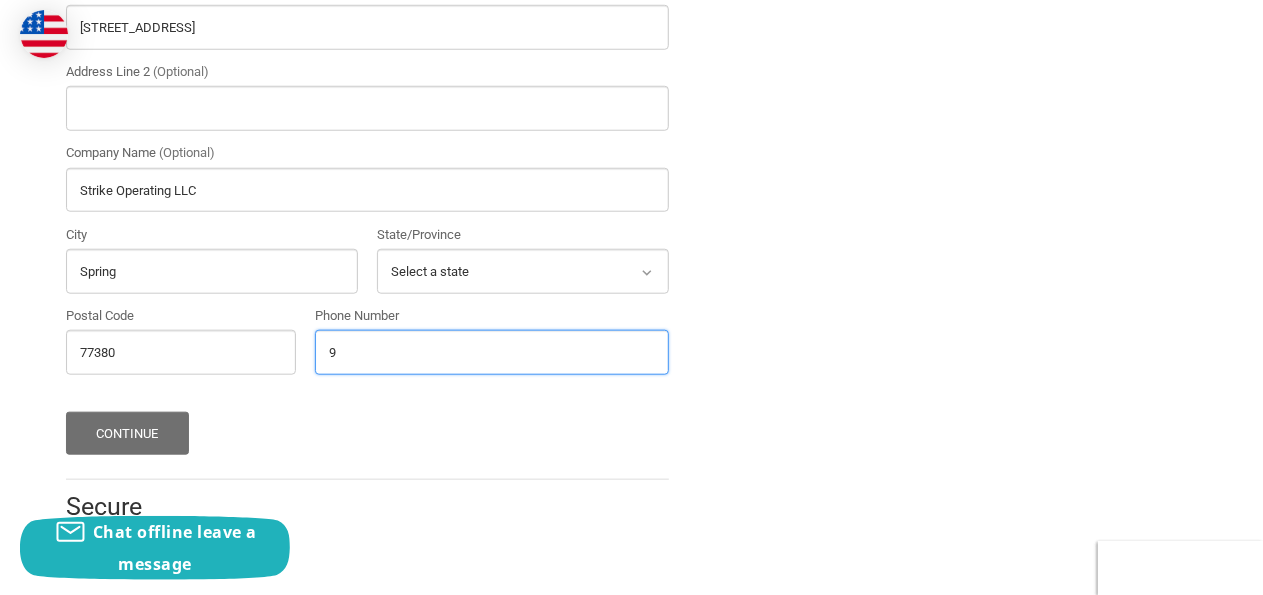 scroll, scrollTop: 858, scrollLeft: 0, axis: vertical 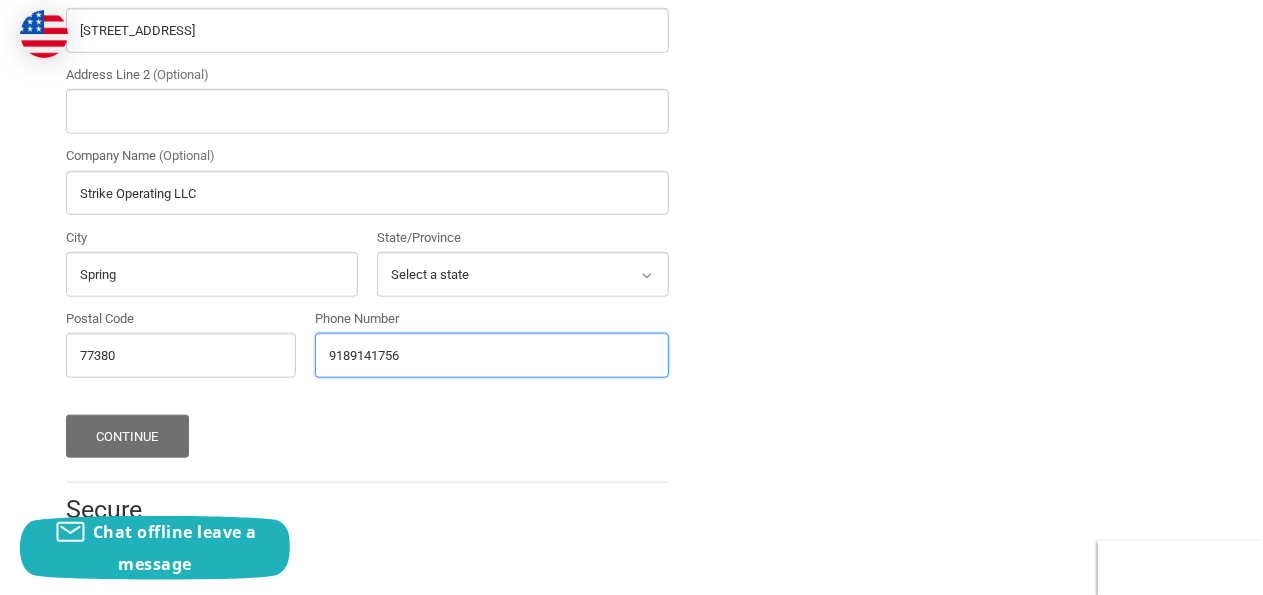 type on "9189141756" 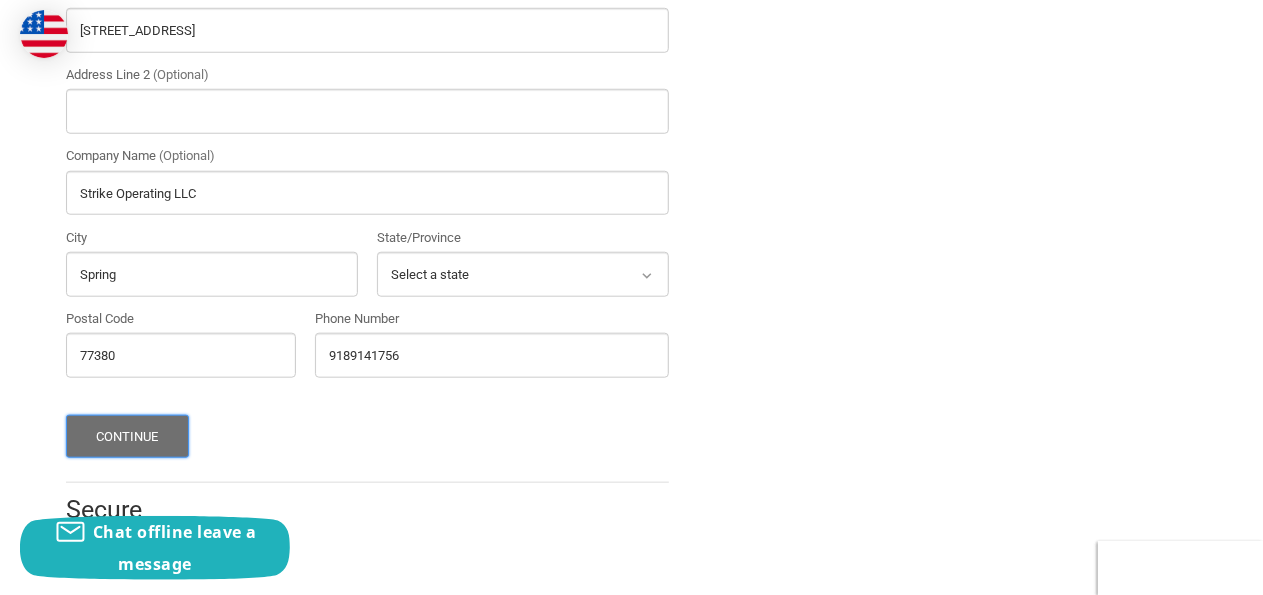 click on "Continue" at bounding box center [127, 436] 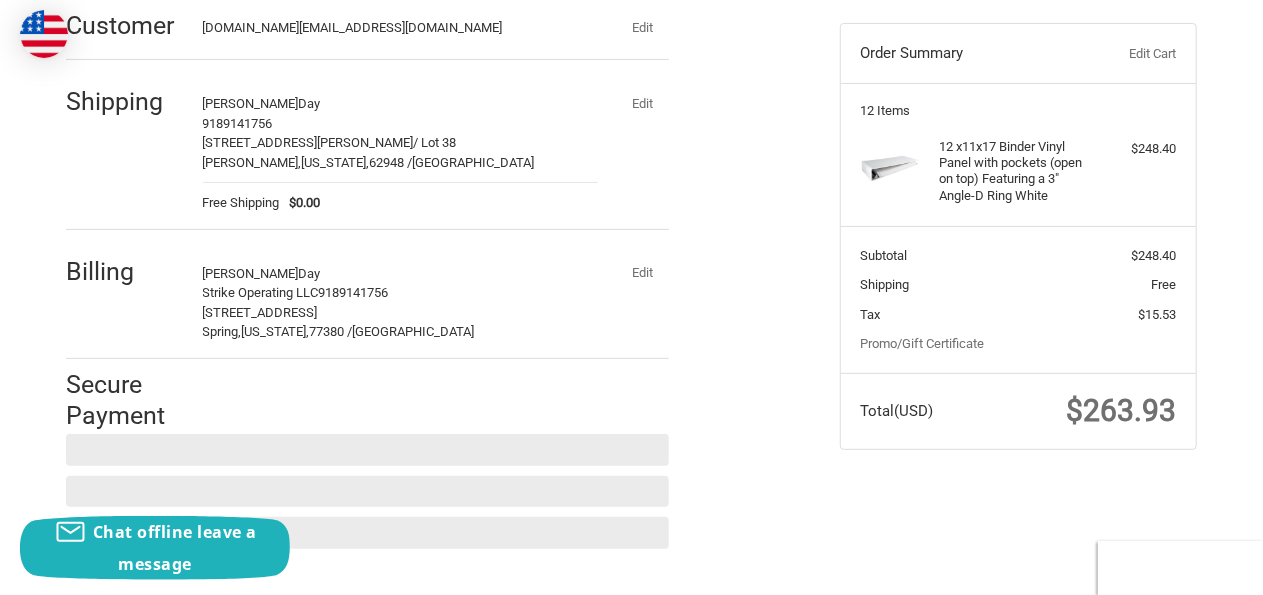 scroll, scrollTop: 106, scrollLeft: 0, axis: vertical 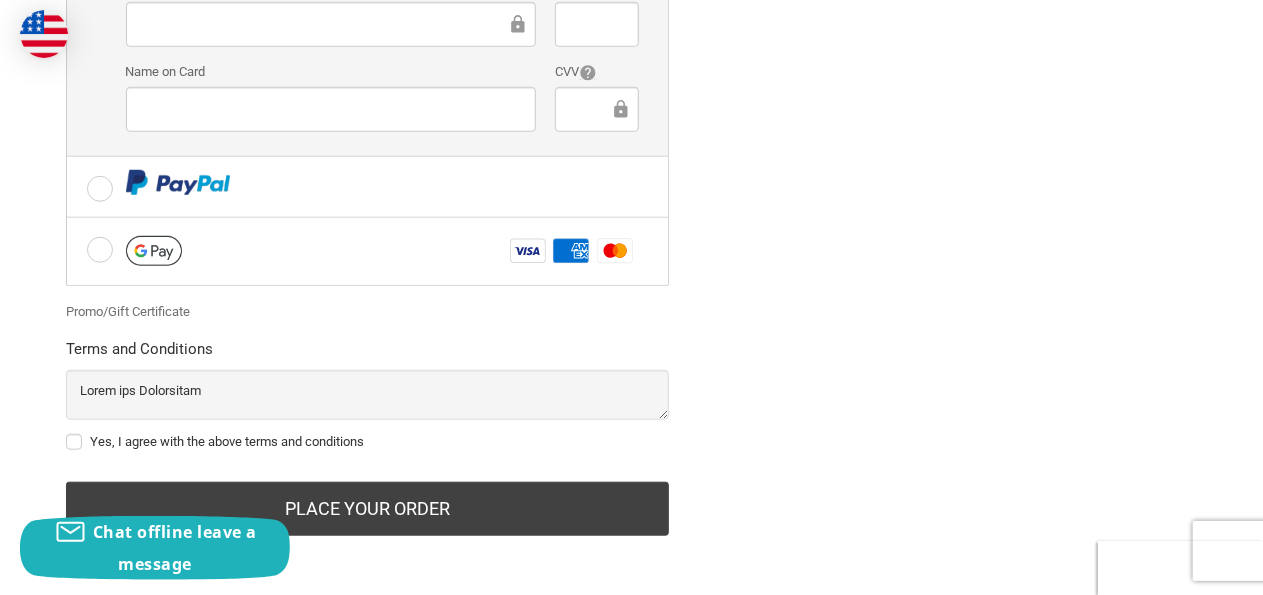 click on "Yes, I agree with the above terms and conditions" at bounding box center [367, 442] 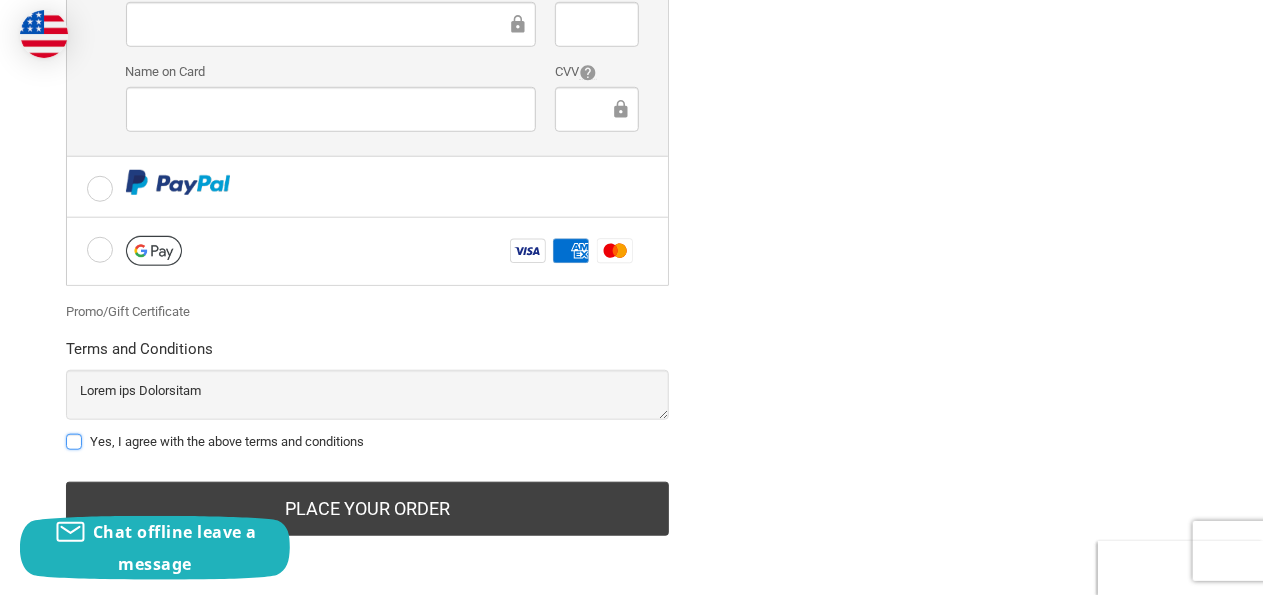 click on "Yes, I agree with the above terms and conditions" at bounding box center [66, 432] 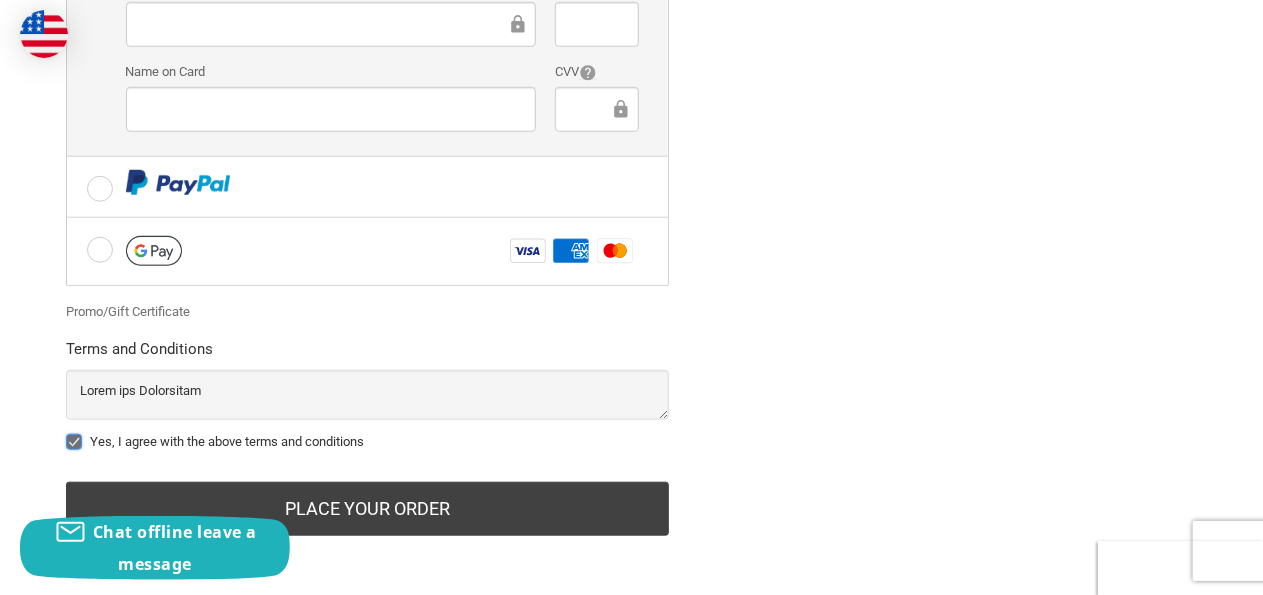 checkbox on "true" 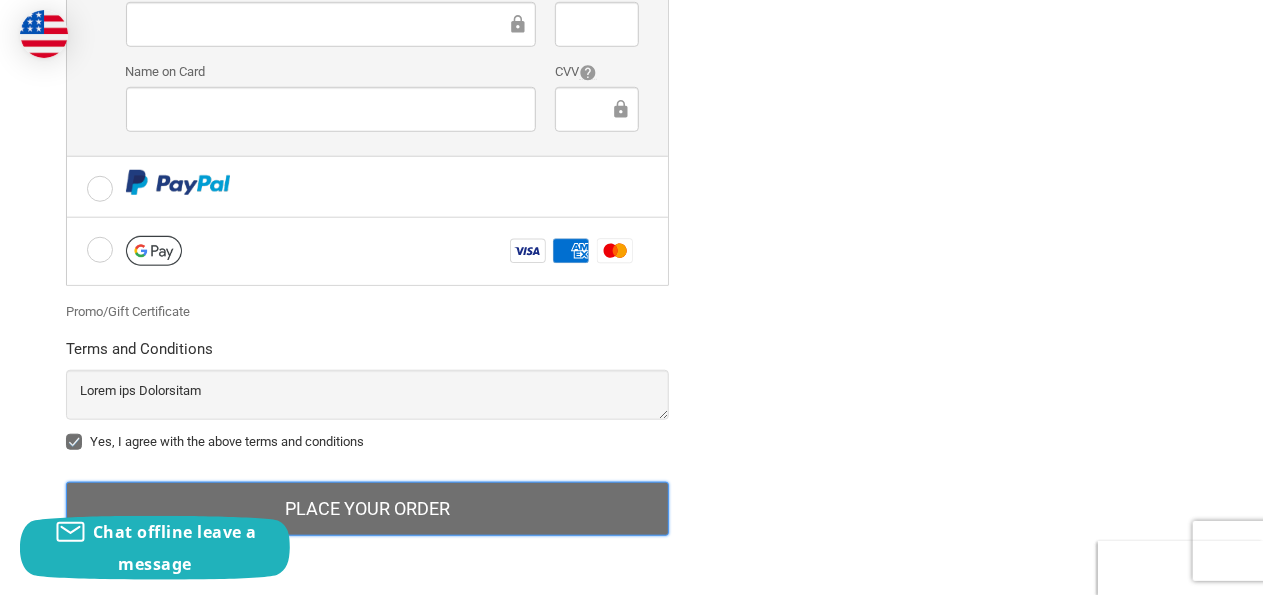 click on "Place Your Order" at bounding box center [367, 509] 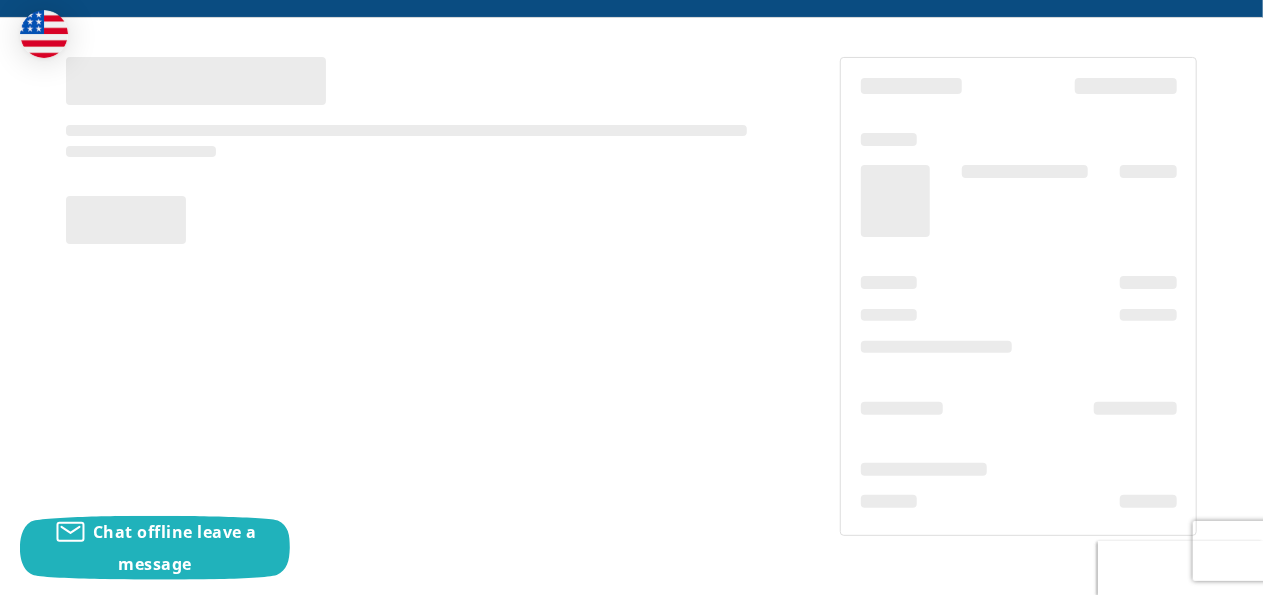 scroll, scrollTop: 160, scrollLeft: 0, axis: vertical 